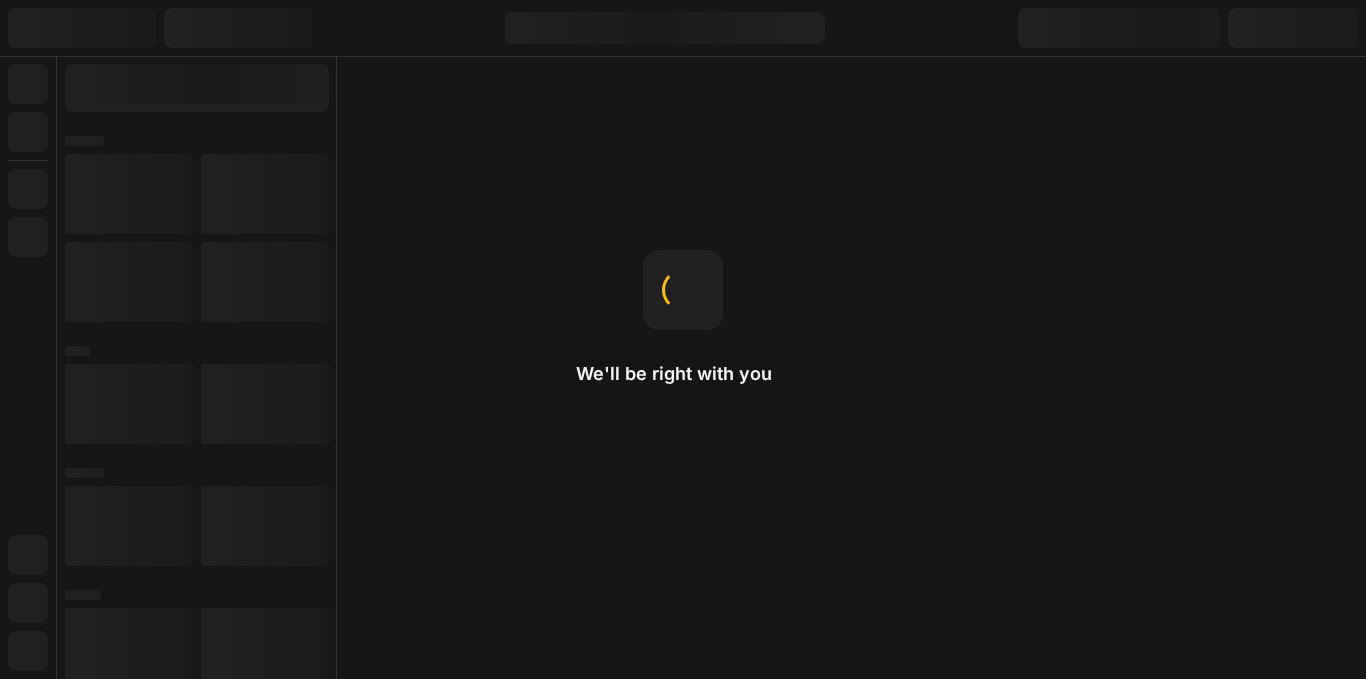scroll, scrollTop: 0, scrollLeft: 0, axis: both 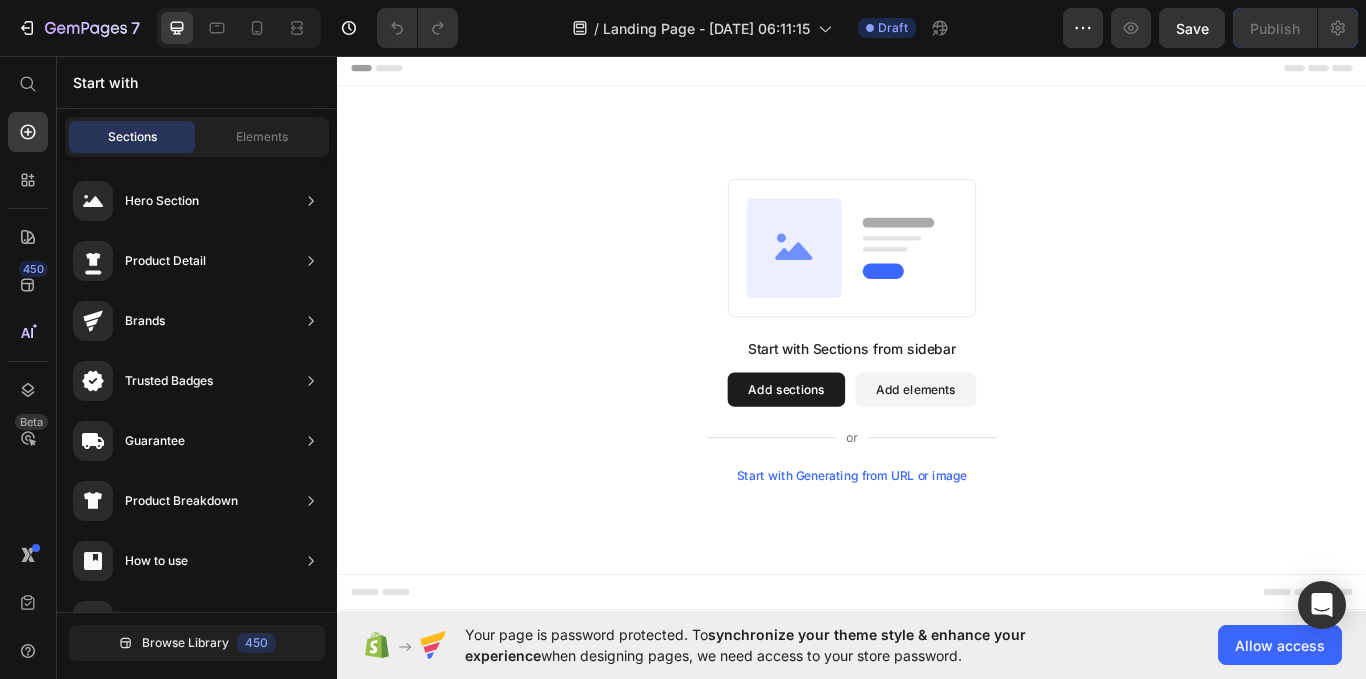 click on "Start with Generating from URL or image" at bounding box center [937, 546] 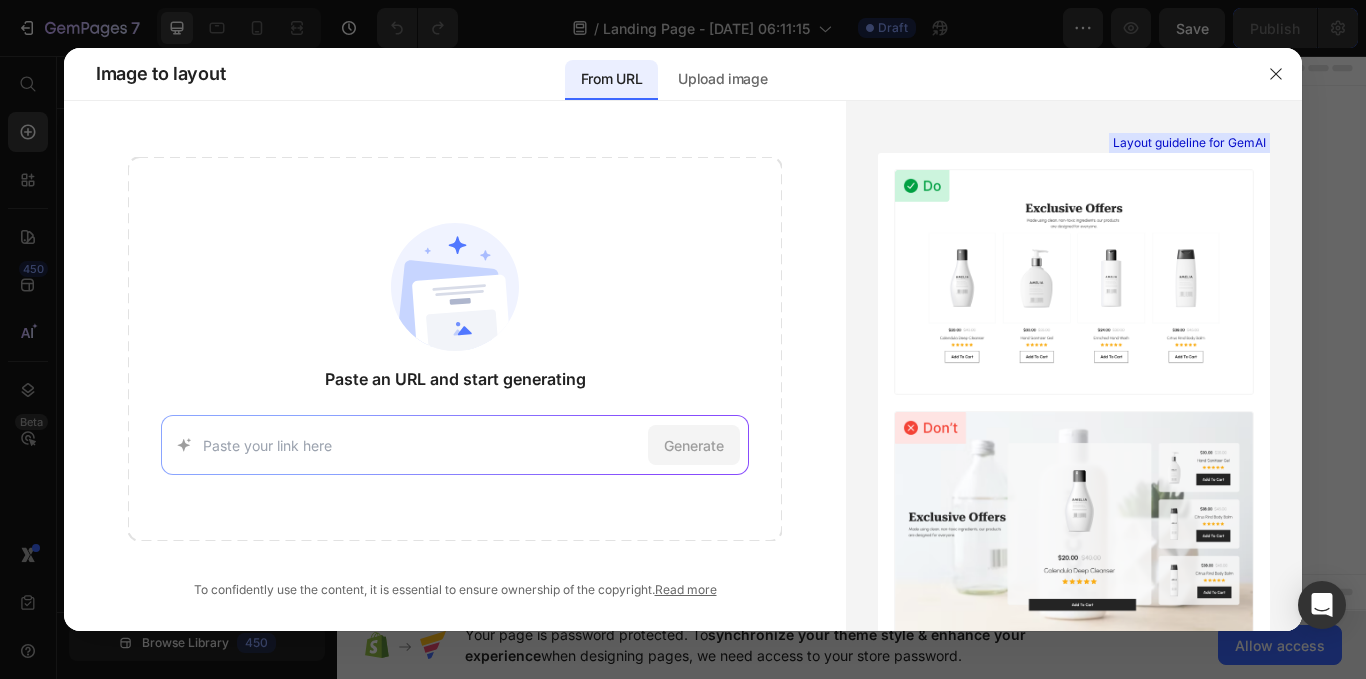 click on "Generate" at bounding box center [455, 445] 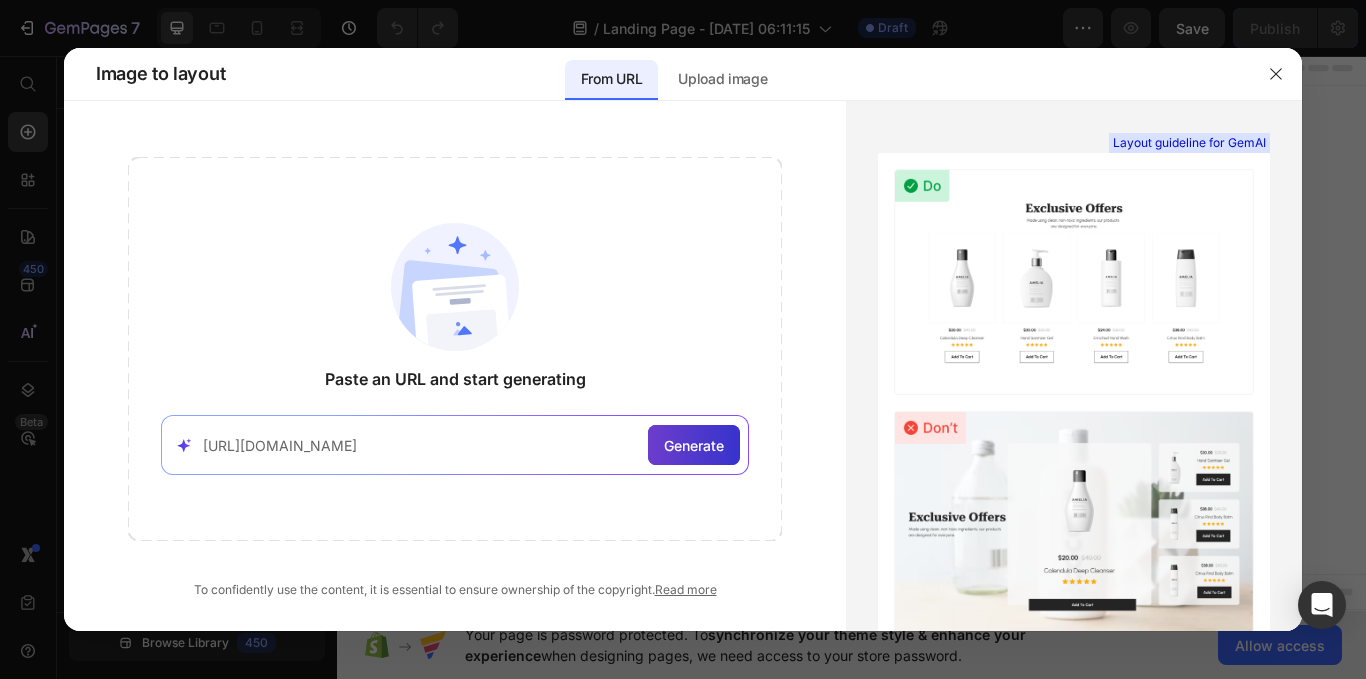 type on "[URL][DOMAIN_NAME]" 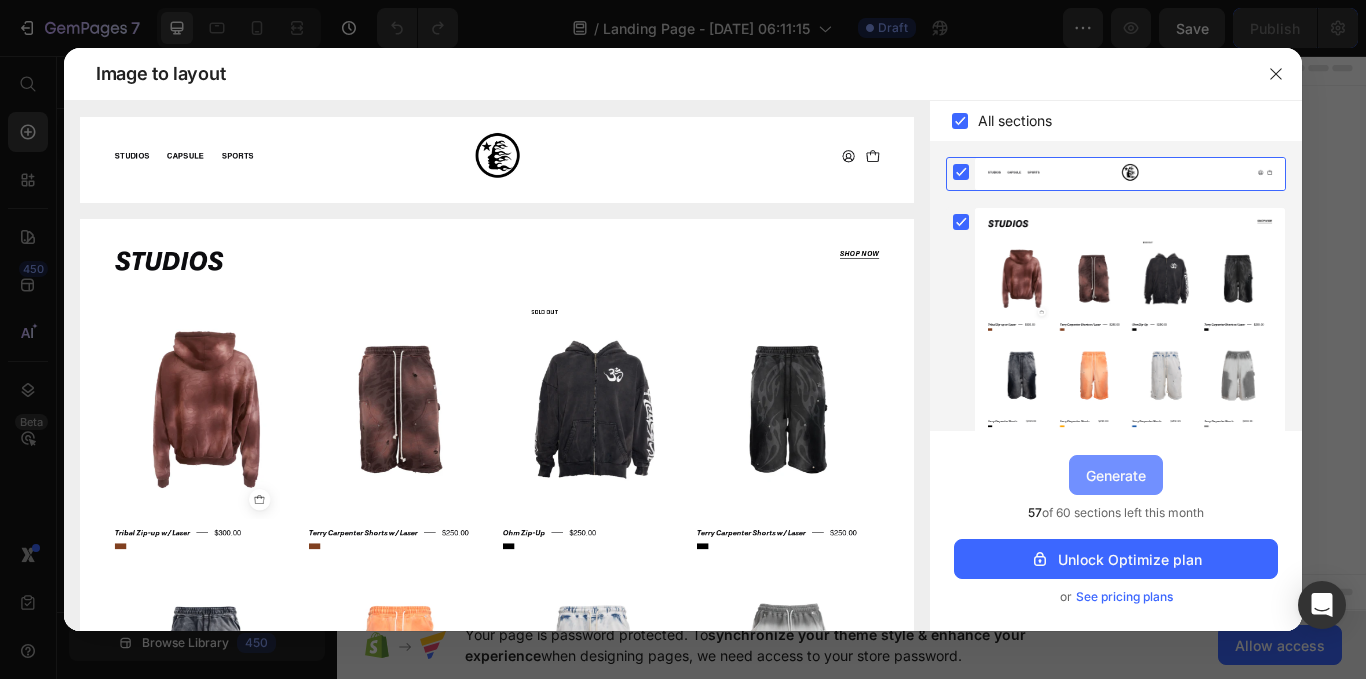 click on "Generate" at bounding box center (1116, 475) 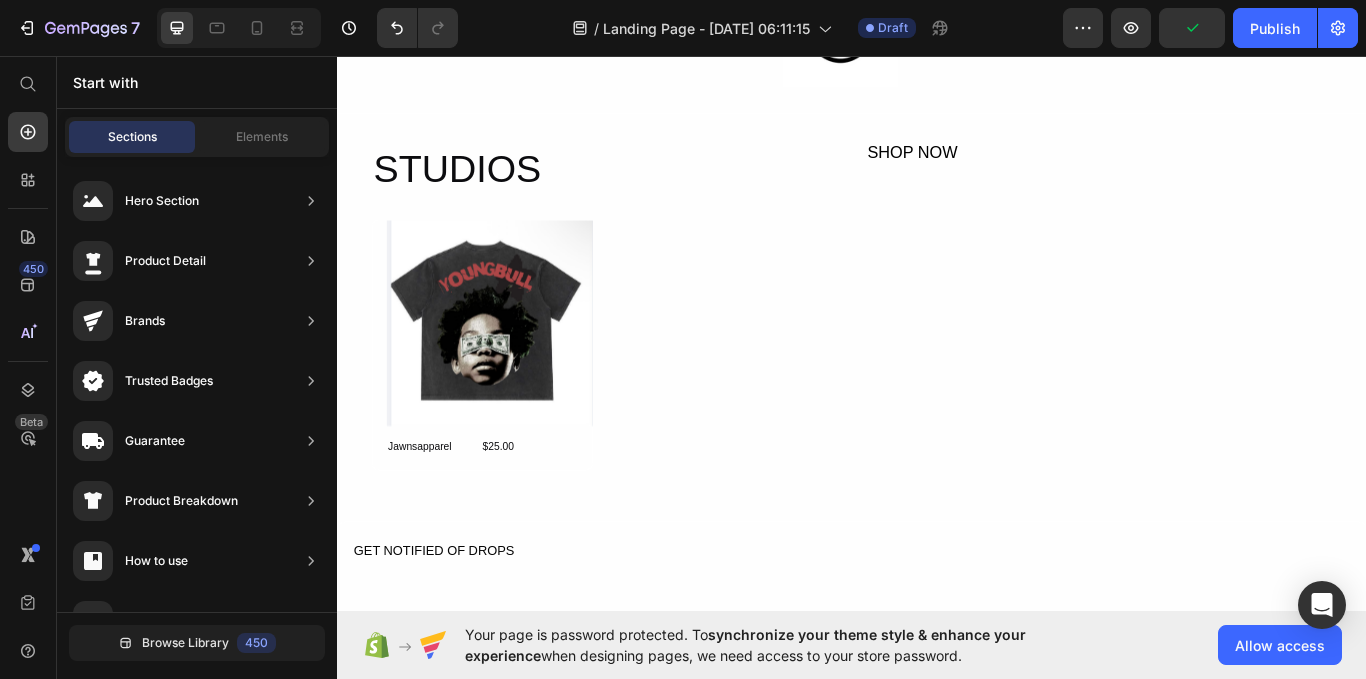 scroll, scrollTop: 0, scrollLeft: 0, axis: both 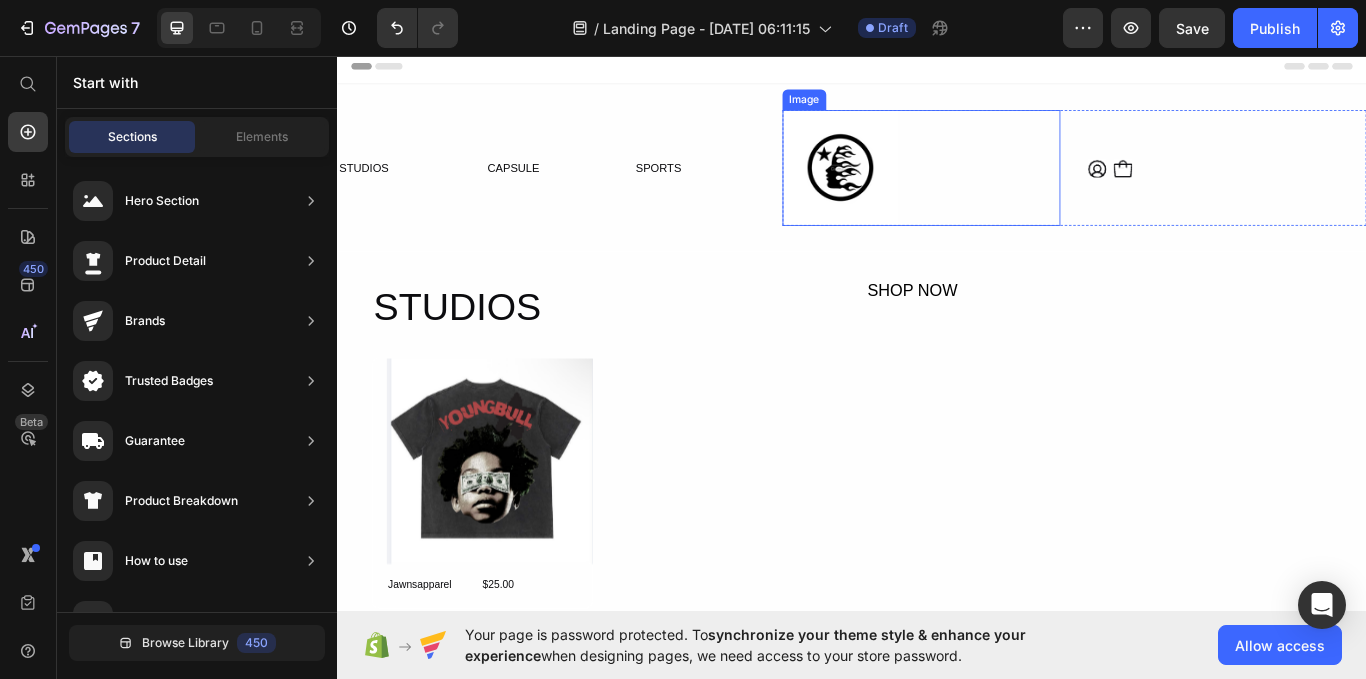 click at bounding box center (1018, 187) 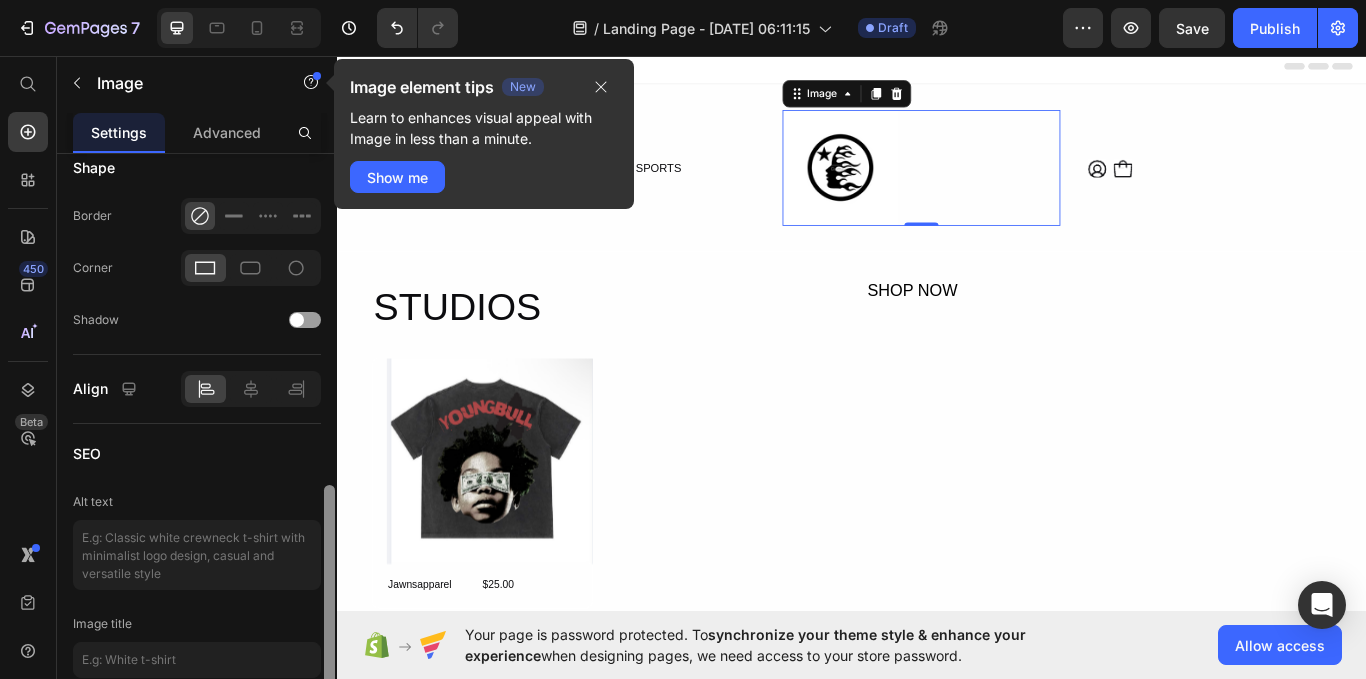 scroll, scrollTop: 743, scrollLeft: 0, axis: vertical 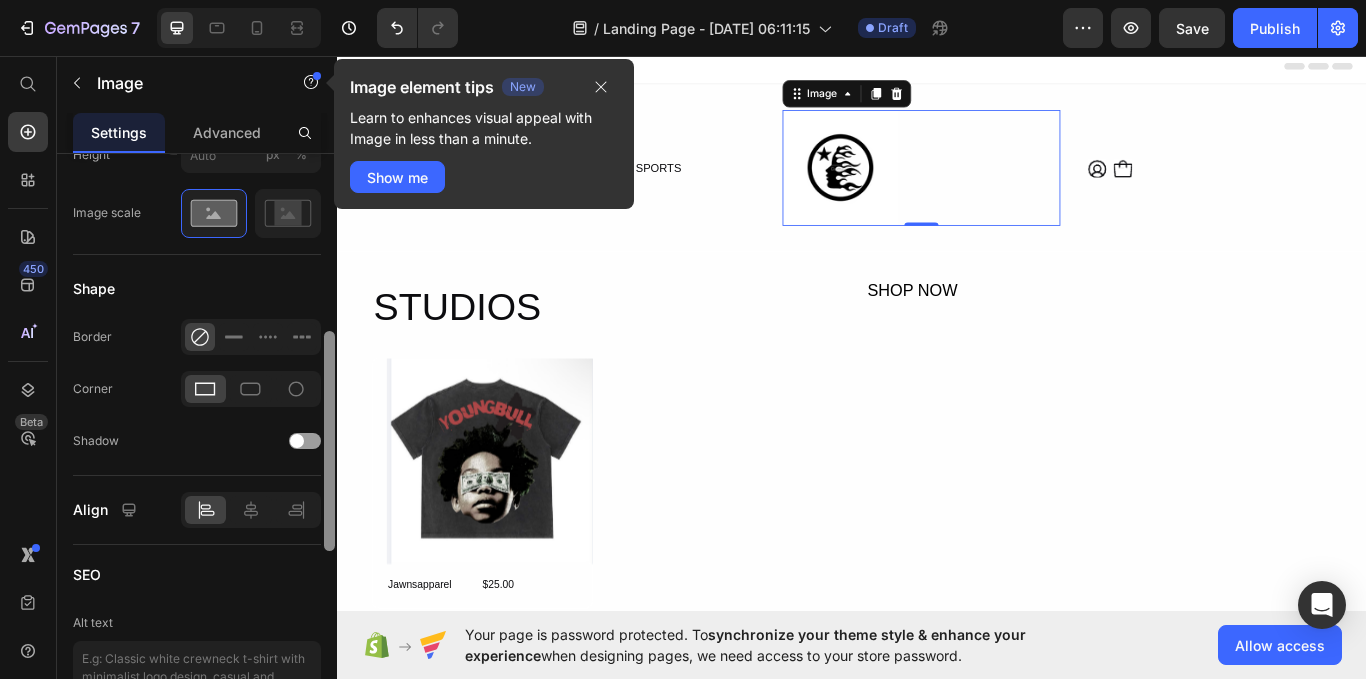 drag, startPoint x: 668, startPoint y: 360, endPoint x: 348, endPoint y: 302, distance: 325.21378 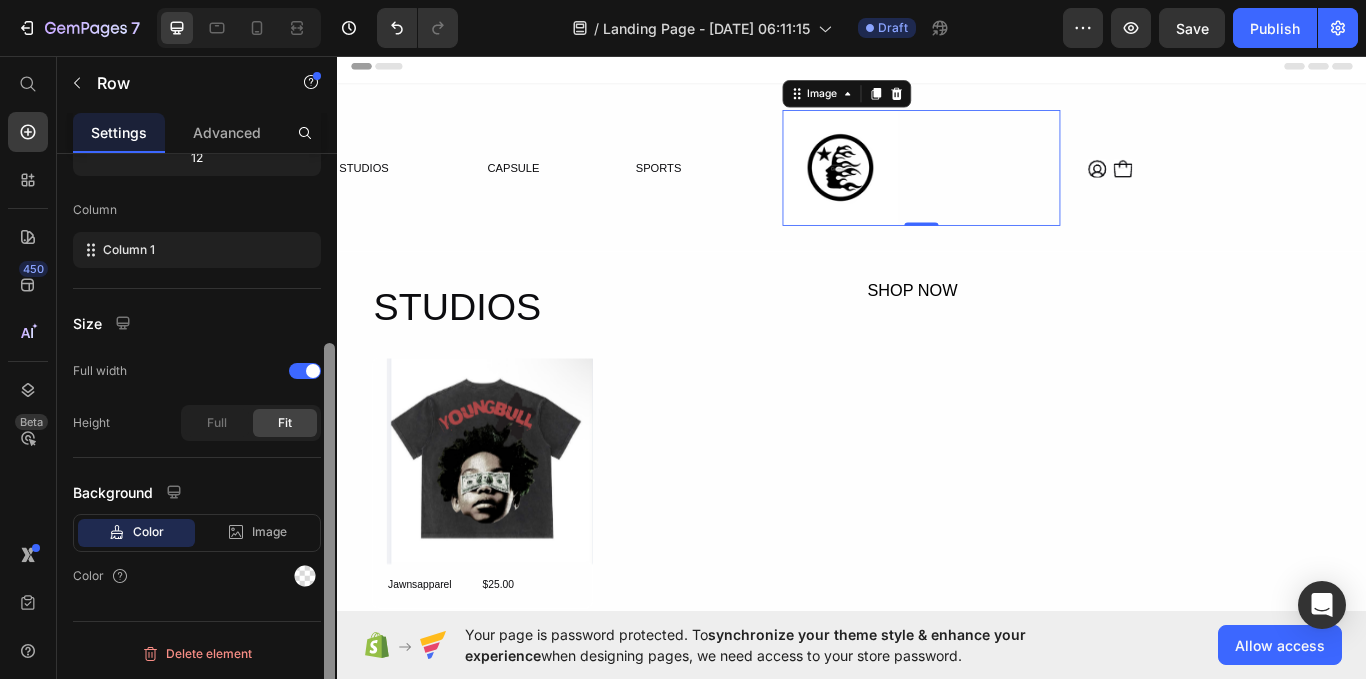 scroll, scrollTop: 0, scrollLeft: 0, axis: both 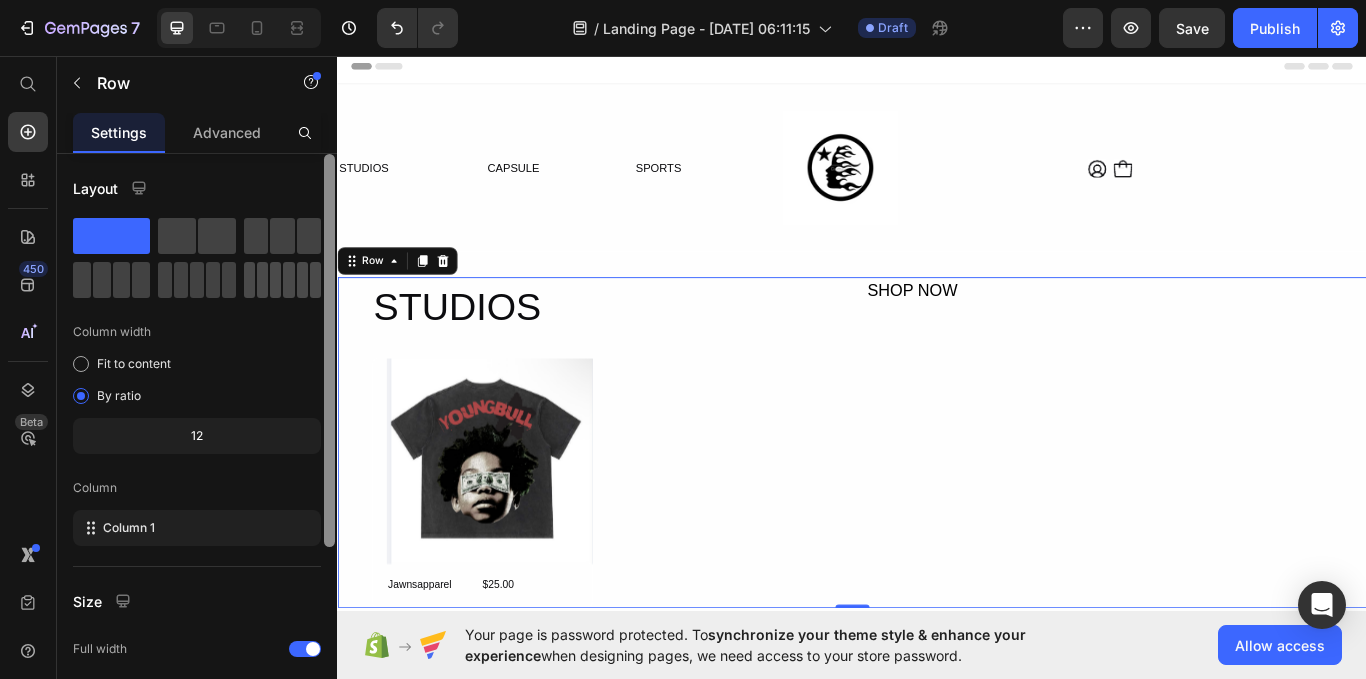 click 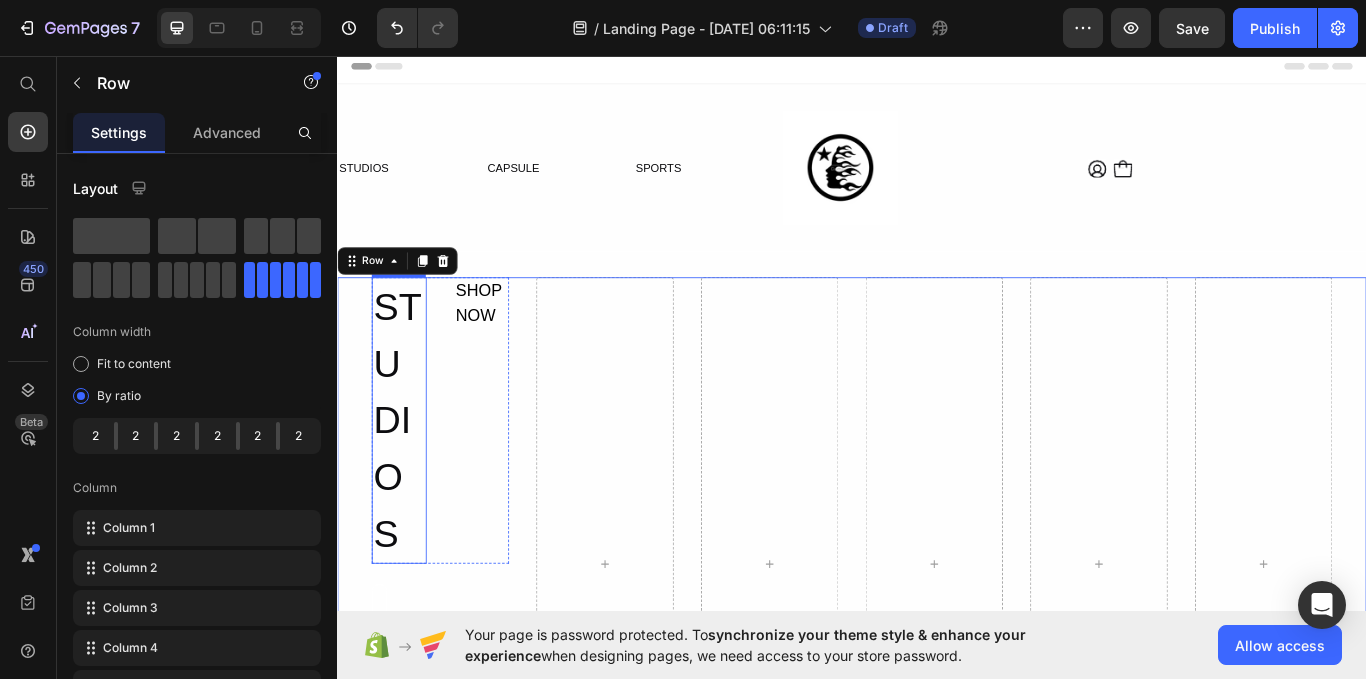 click on "STUDIOS" at bounding box center [409, 482] 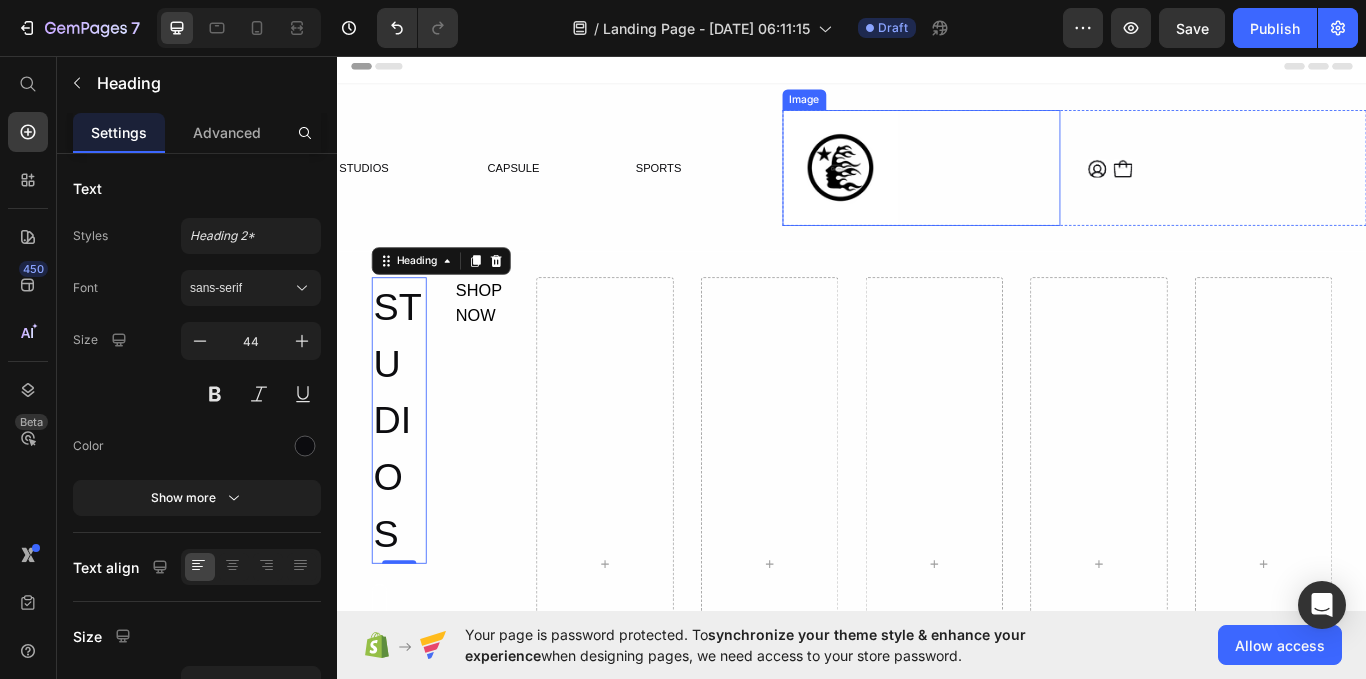 click at bounding box center (1018, 187) 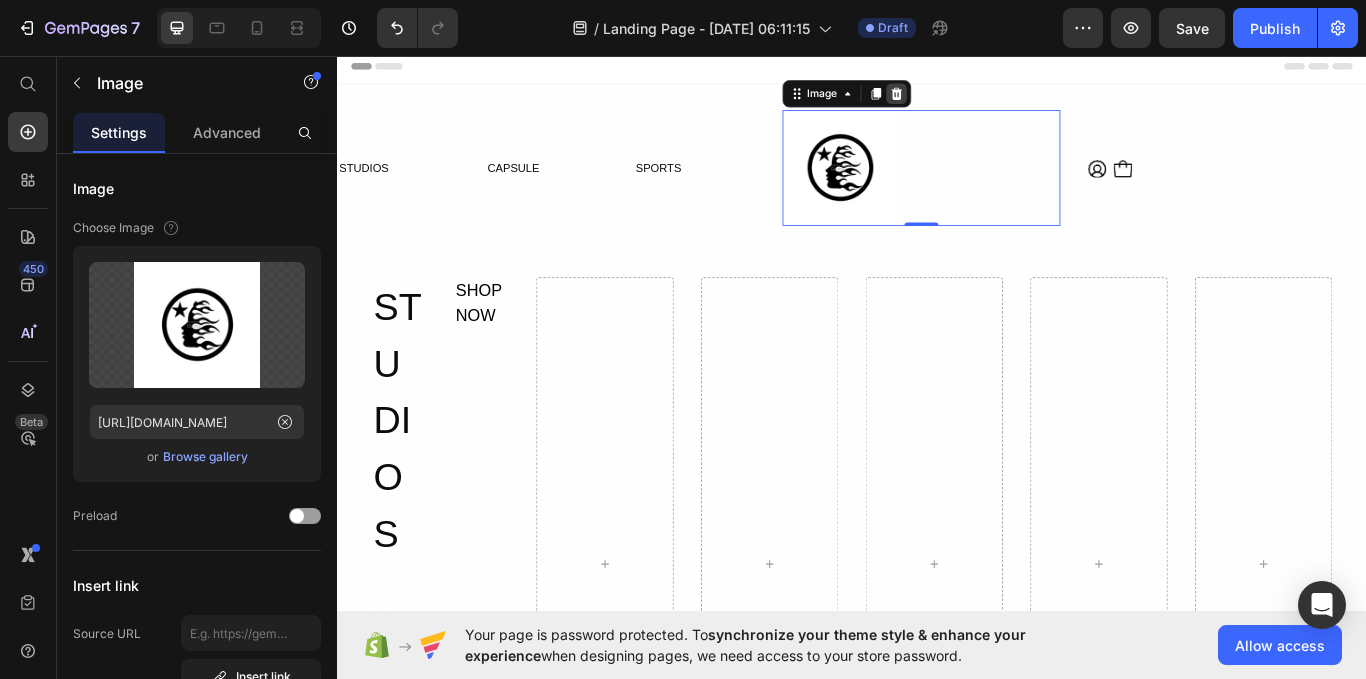 click at bounding box center [989, 101] 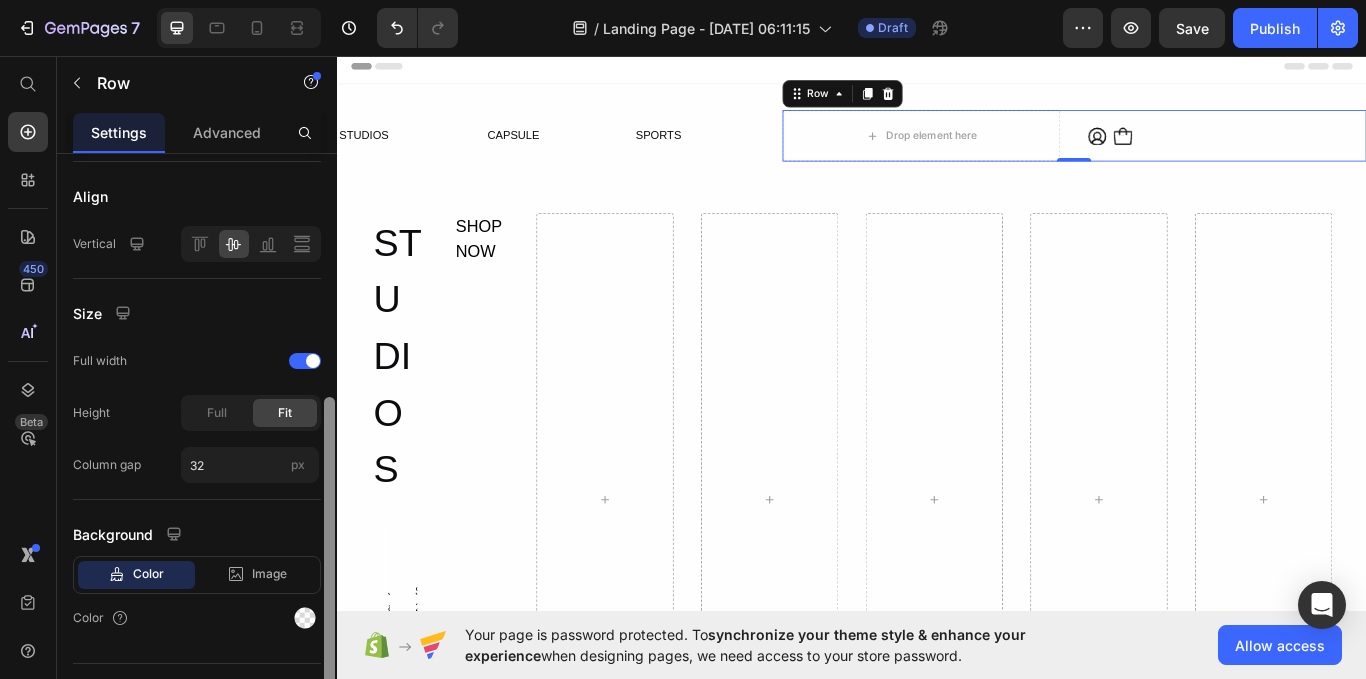 scroll, scrollTop: 487, scrollLeft: 0, axis: vertical 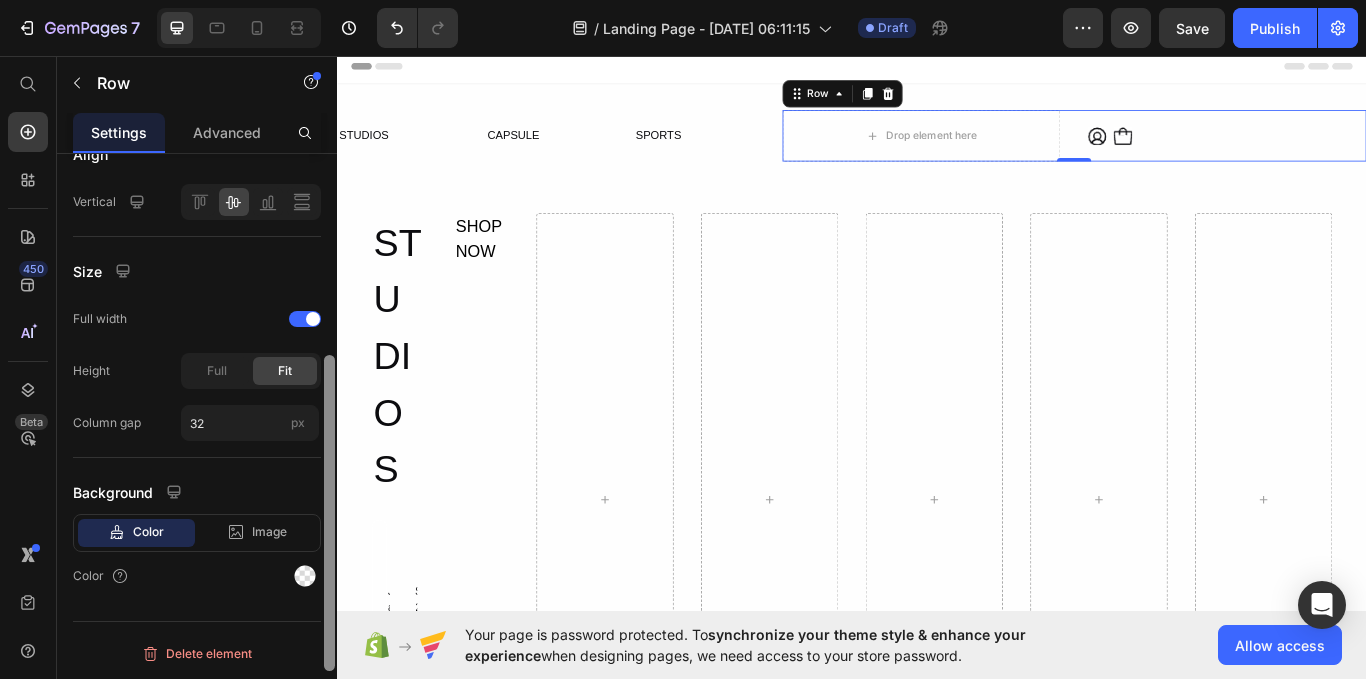 drag, startPoint x: 325, startPoint y: 379, endPoint x: 302, endPoint y: 680, distance: 301.87747 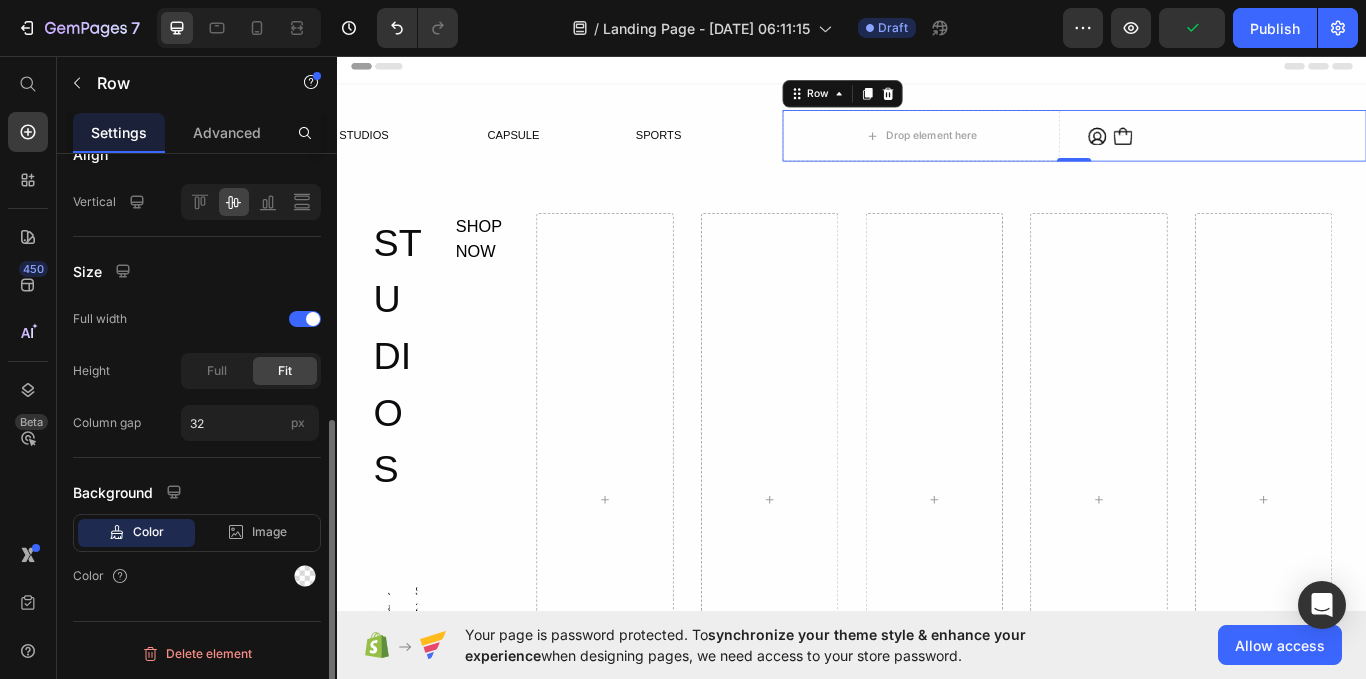 click on "Color Image Video" at bounding box center [197, 533] 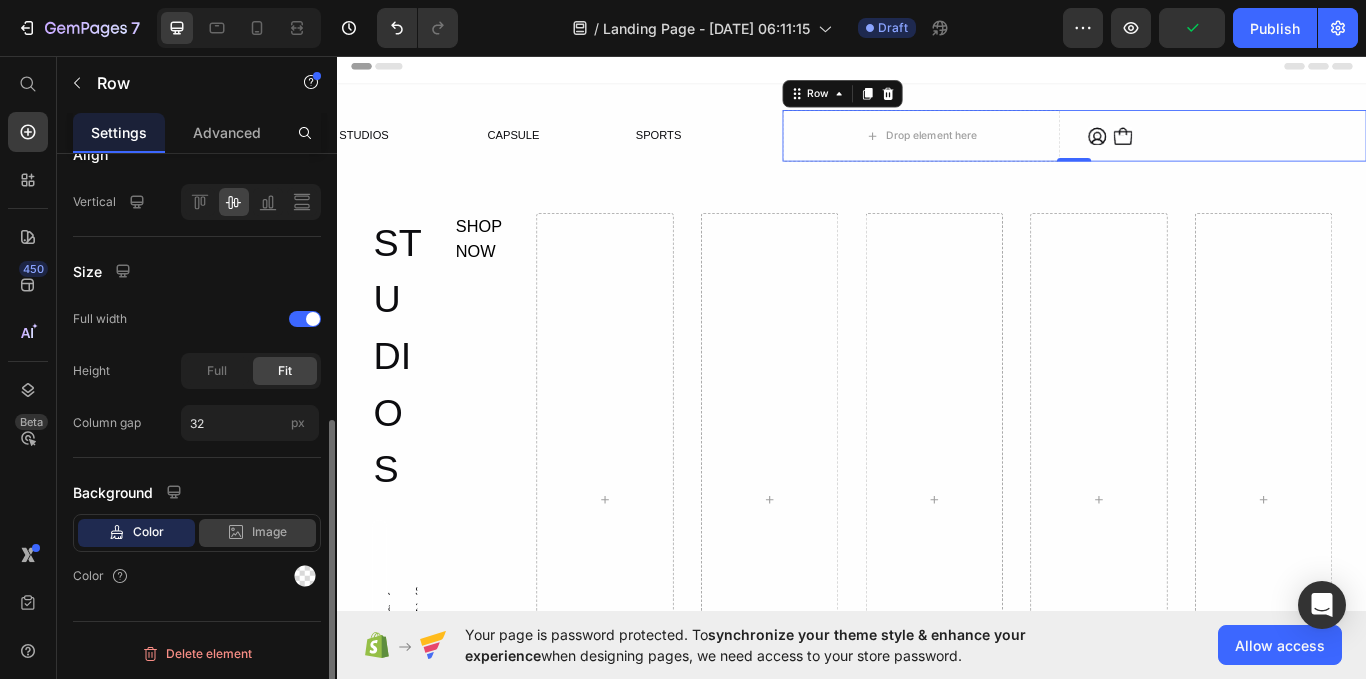 click 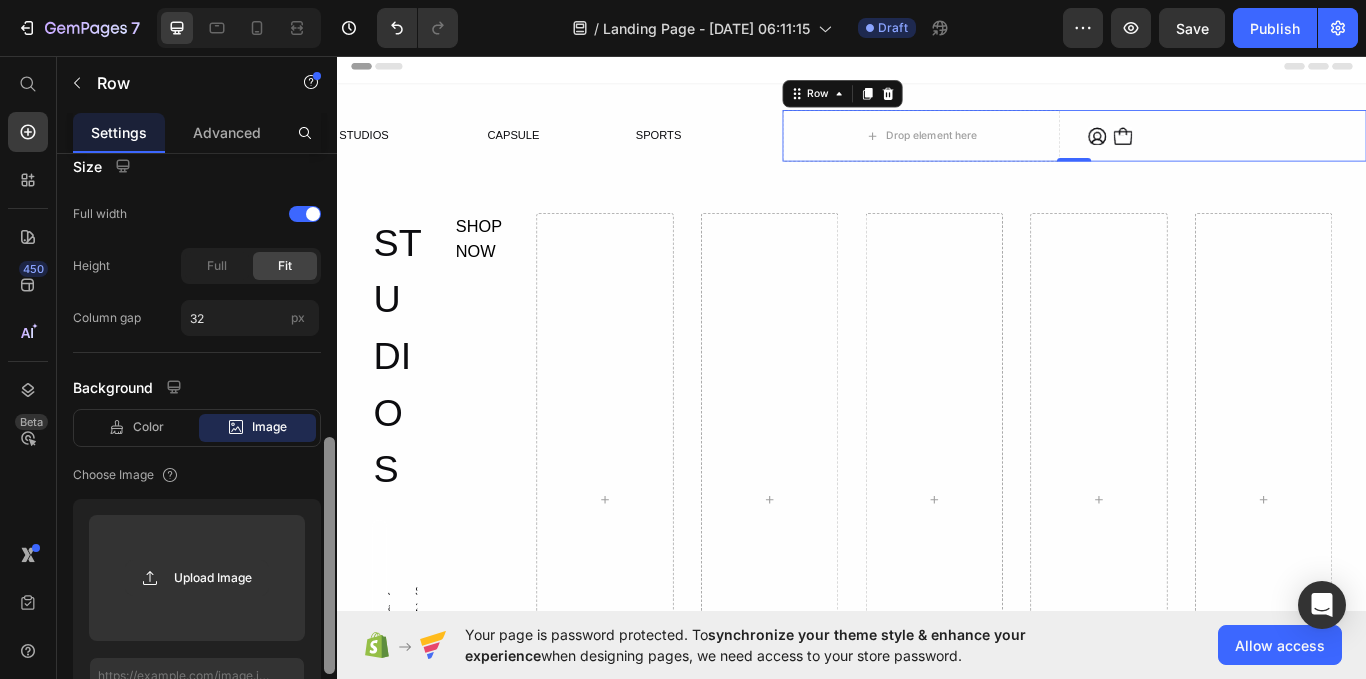 drag, startPoint x: 328, startPoint y: 534, endPoint x: 336, endPoint y: 592, distance: 58.549126 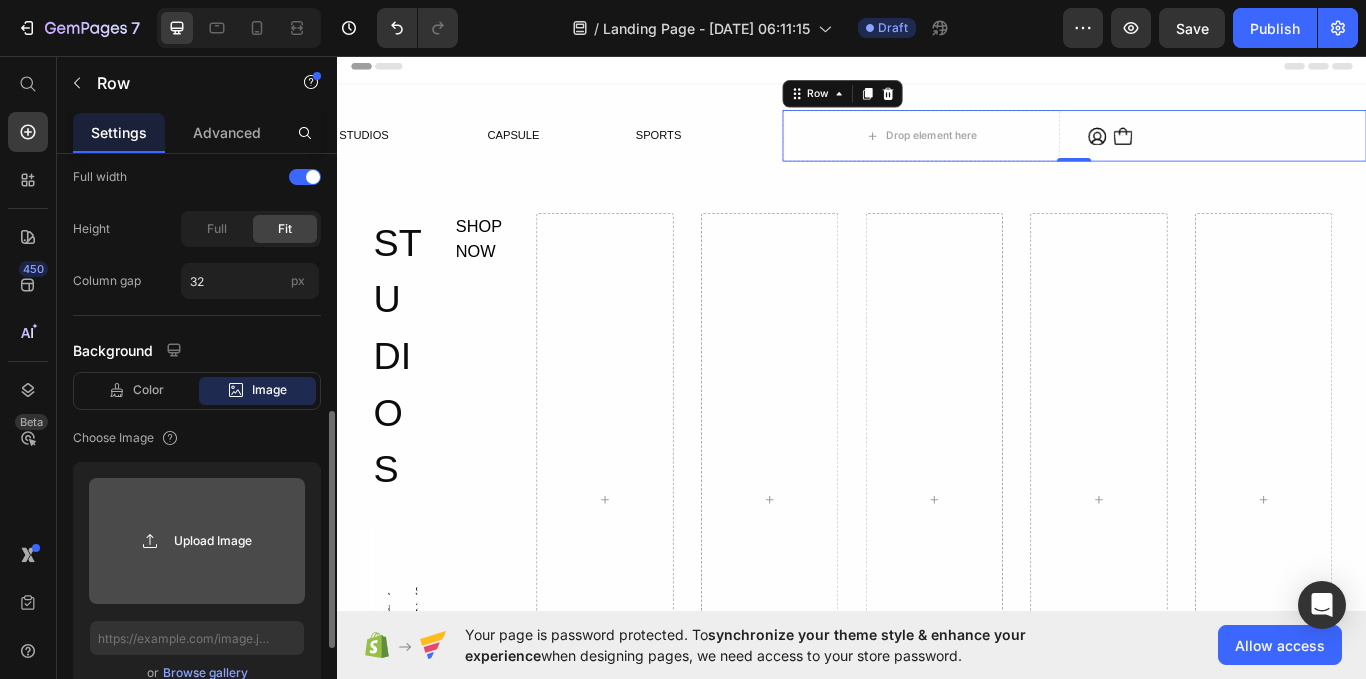click 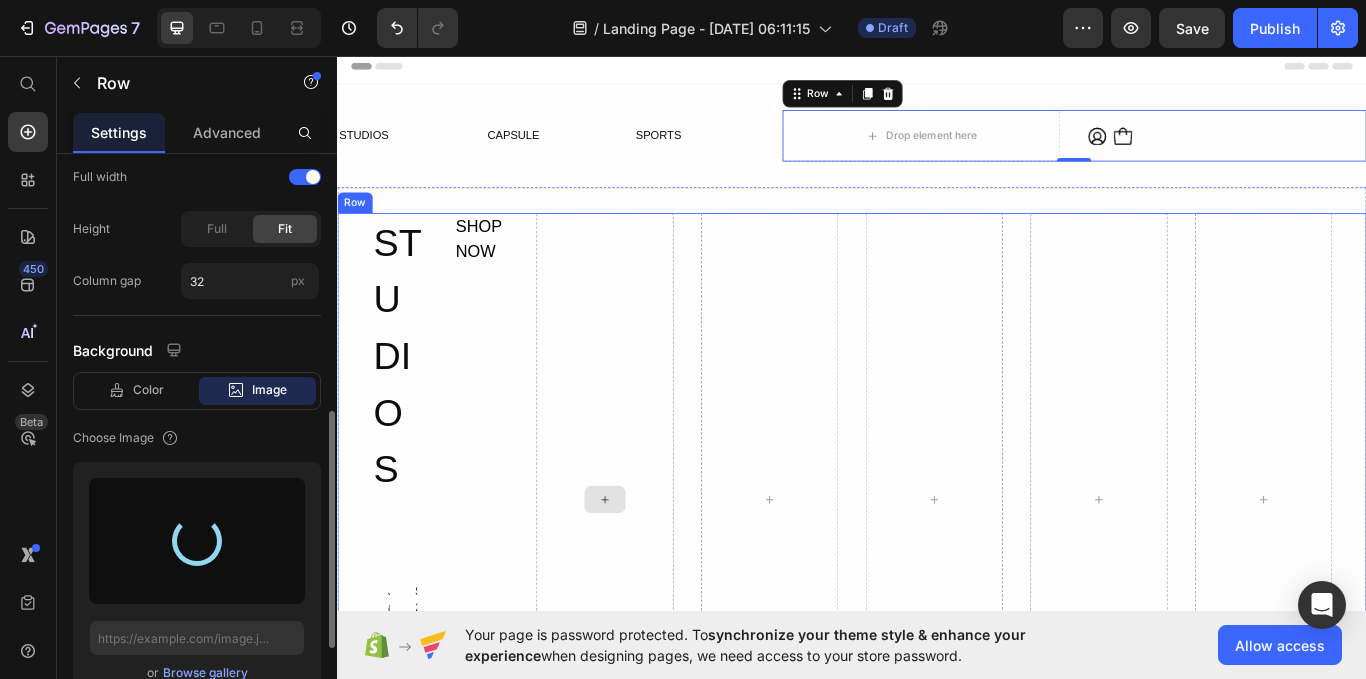 type on "[URL][DOMAIN_NAME]" 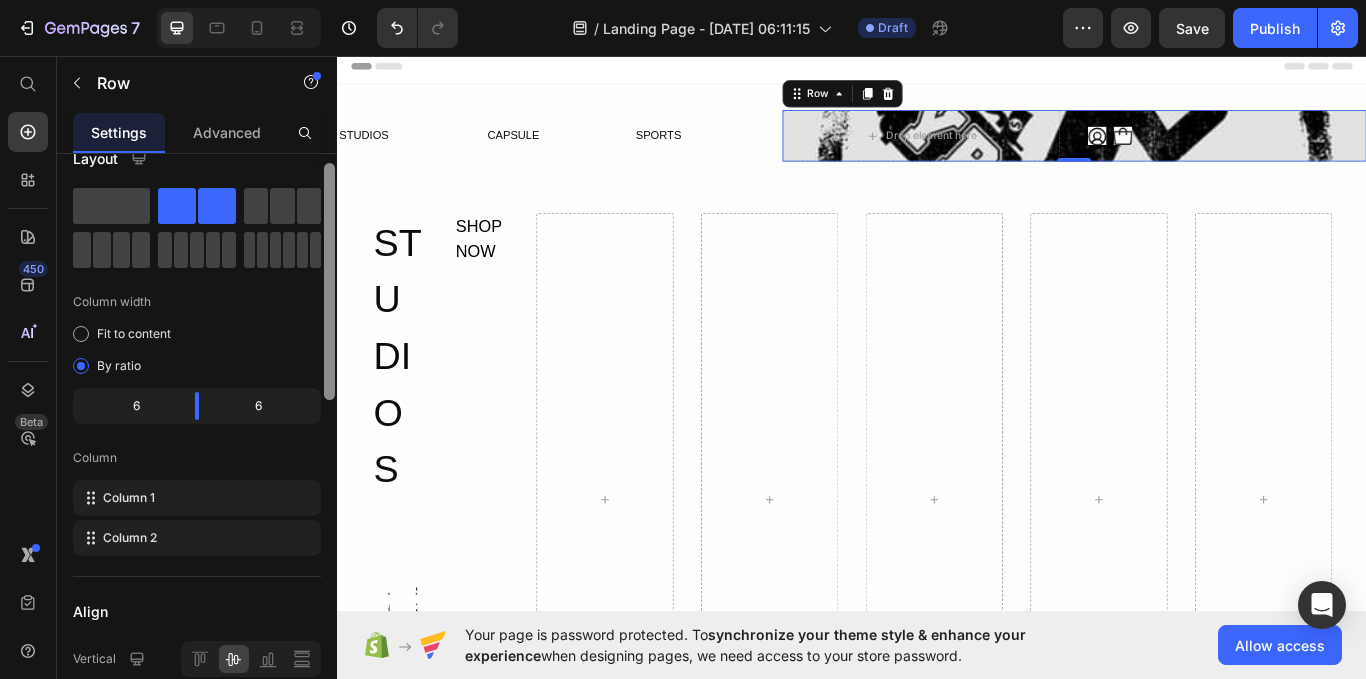 scroll, scrollTop: 0, scrollLeft: 0, axis: both 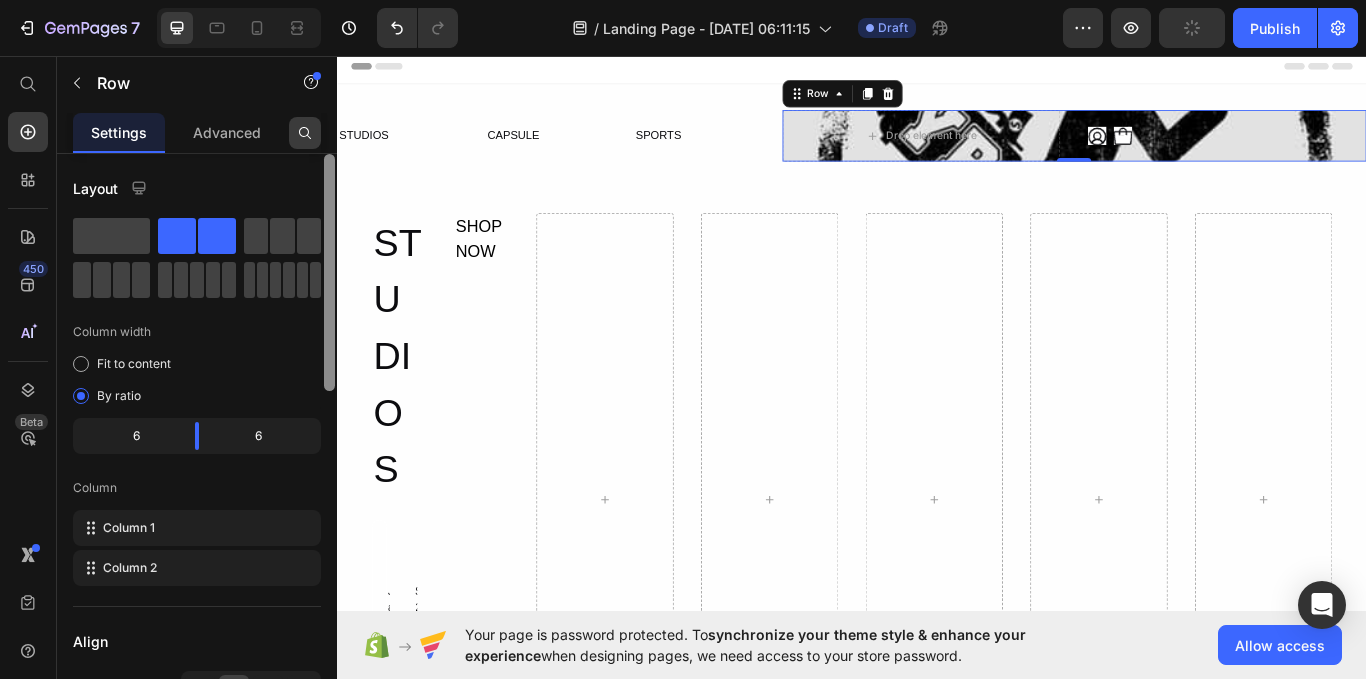 drag, startPoint x: 333, startPoint y: 420, endPoint x: 299, endPoint y: 145, distance: 277.09384 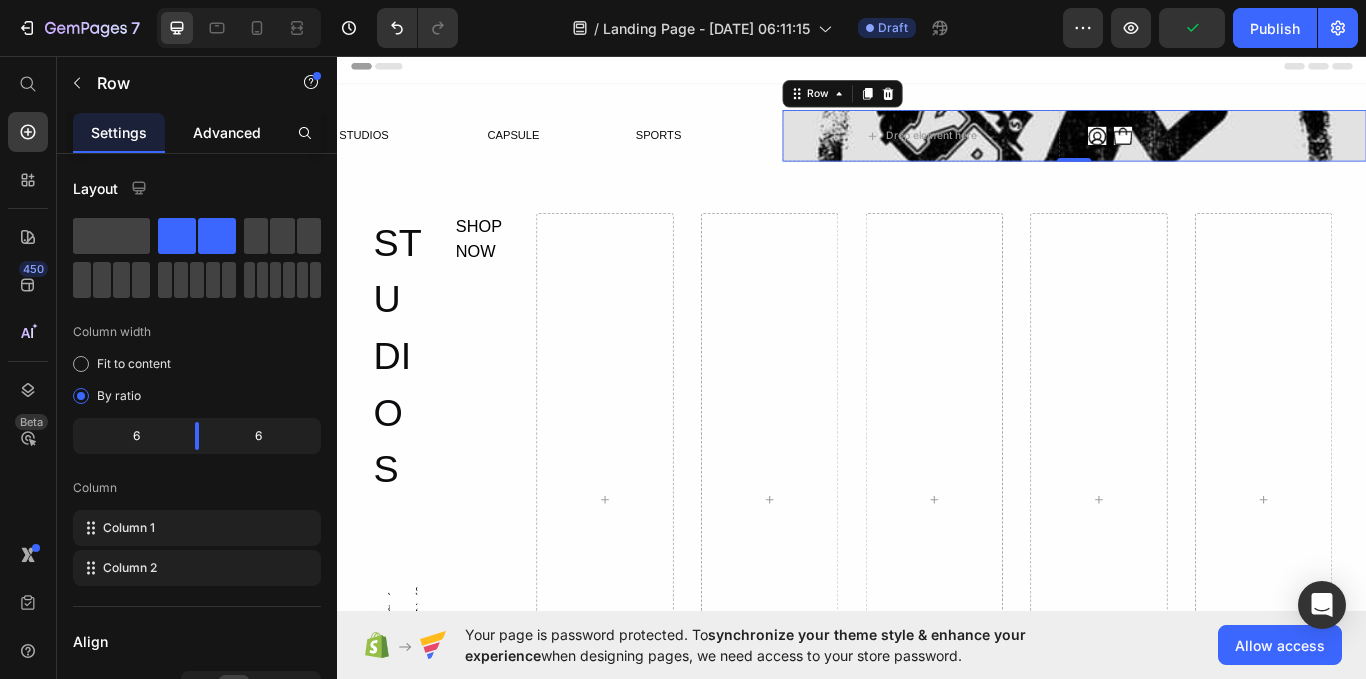 click on "Advanced" at bounding box center (227, 132) 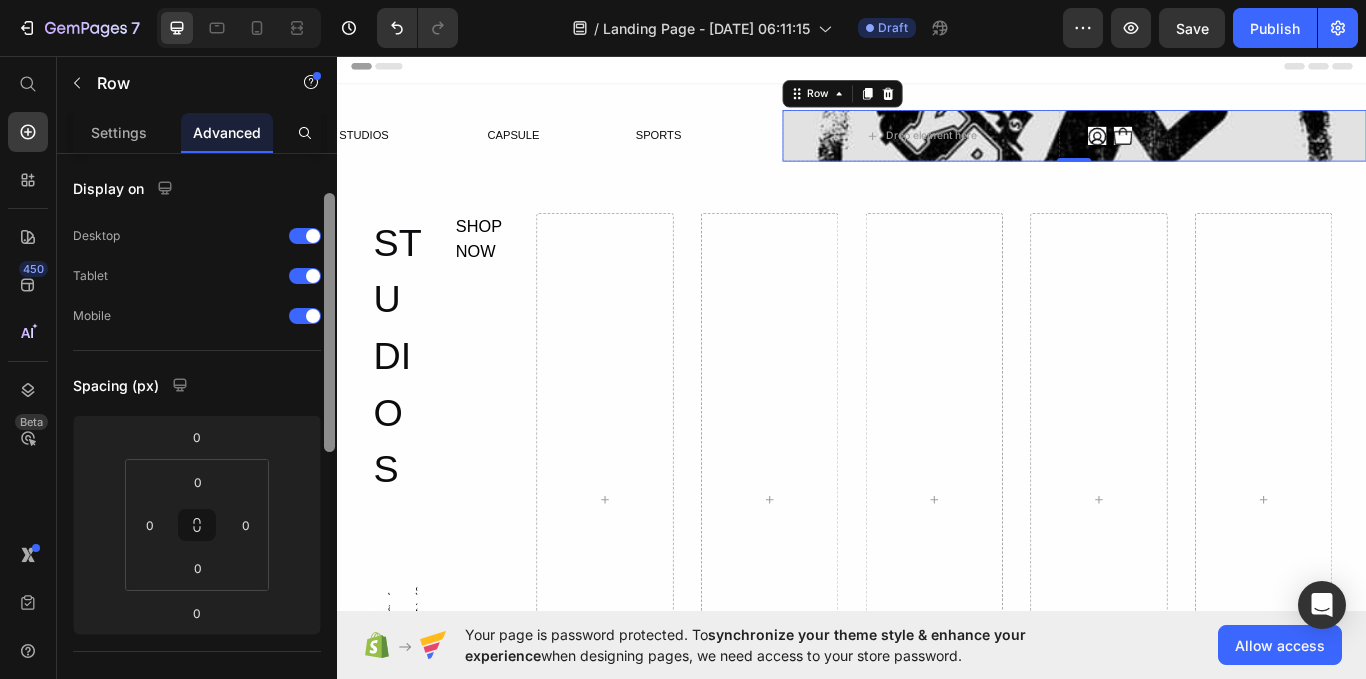 scroll, scrollTop: 27, scrollLeft: 0, axis: vertical 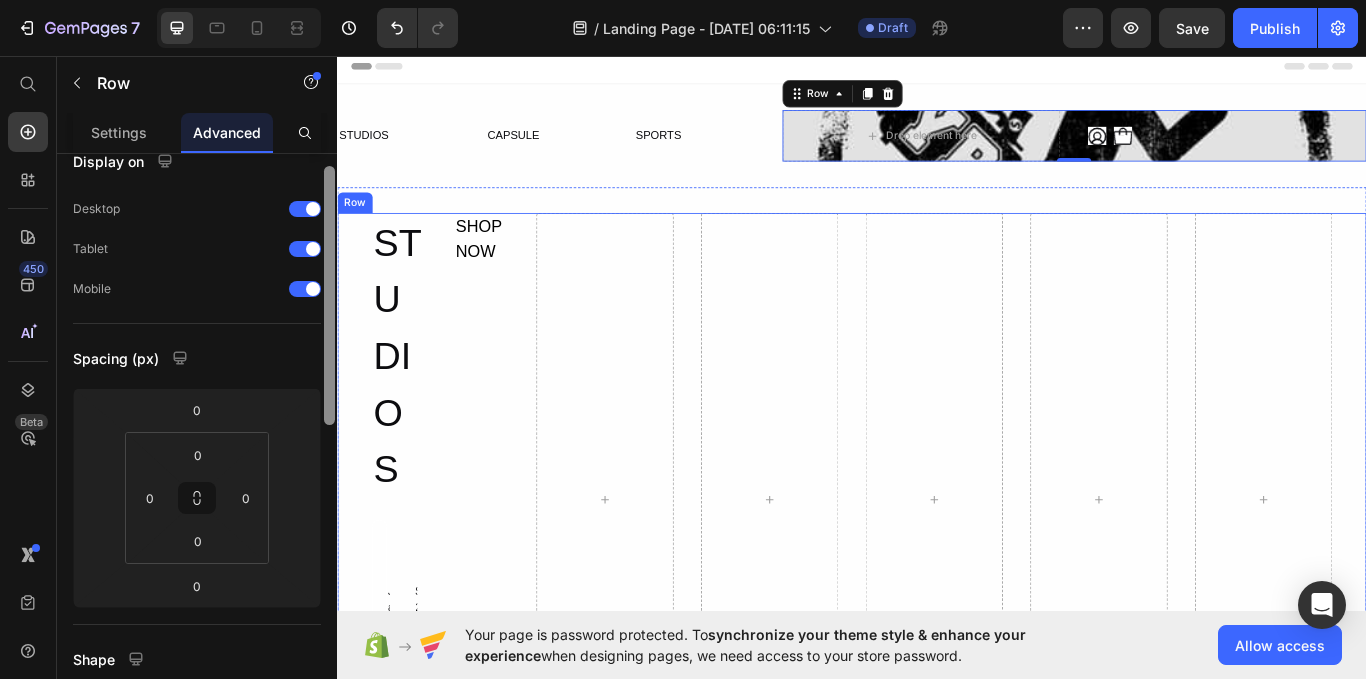 drag, startPoint x: 667, startPoint y: 275, endPoint x: 350, endPoint y: 356, distance: 327.18497 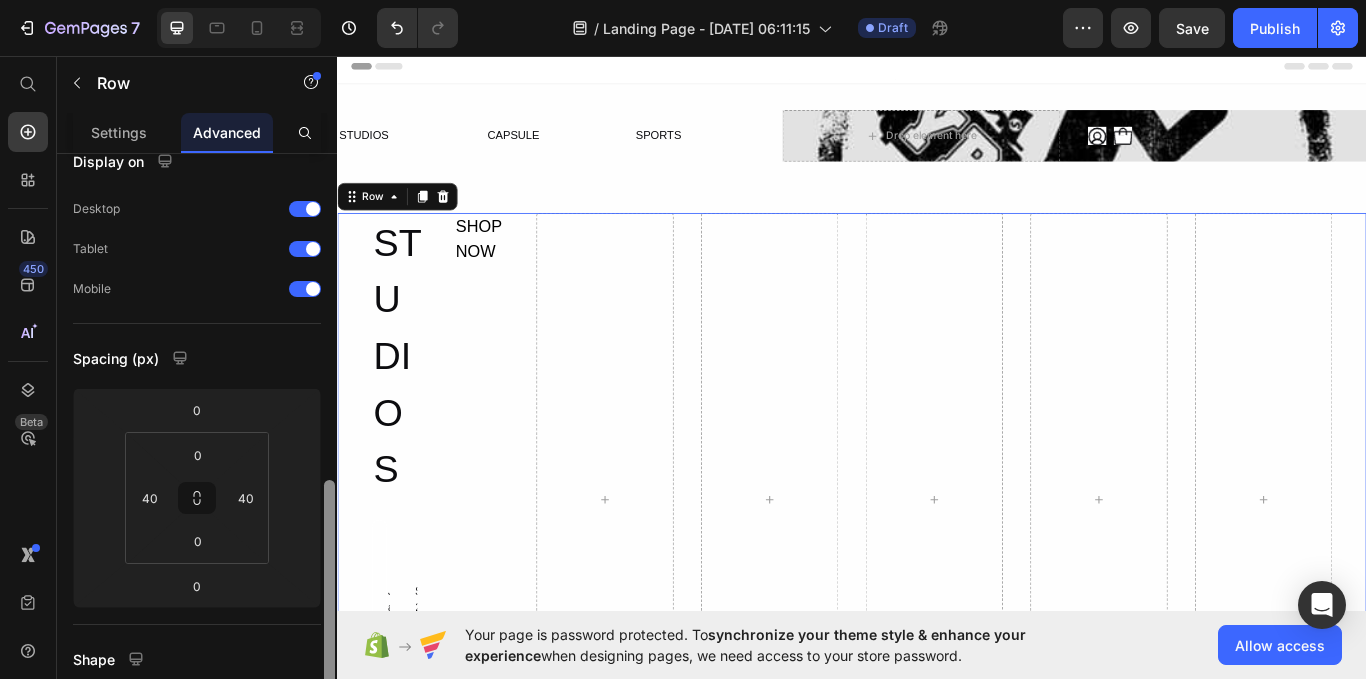 scroll, scrollTop: 244, scrollLeft: 0, axis: vertical 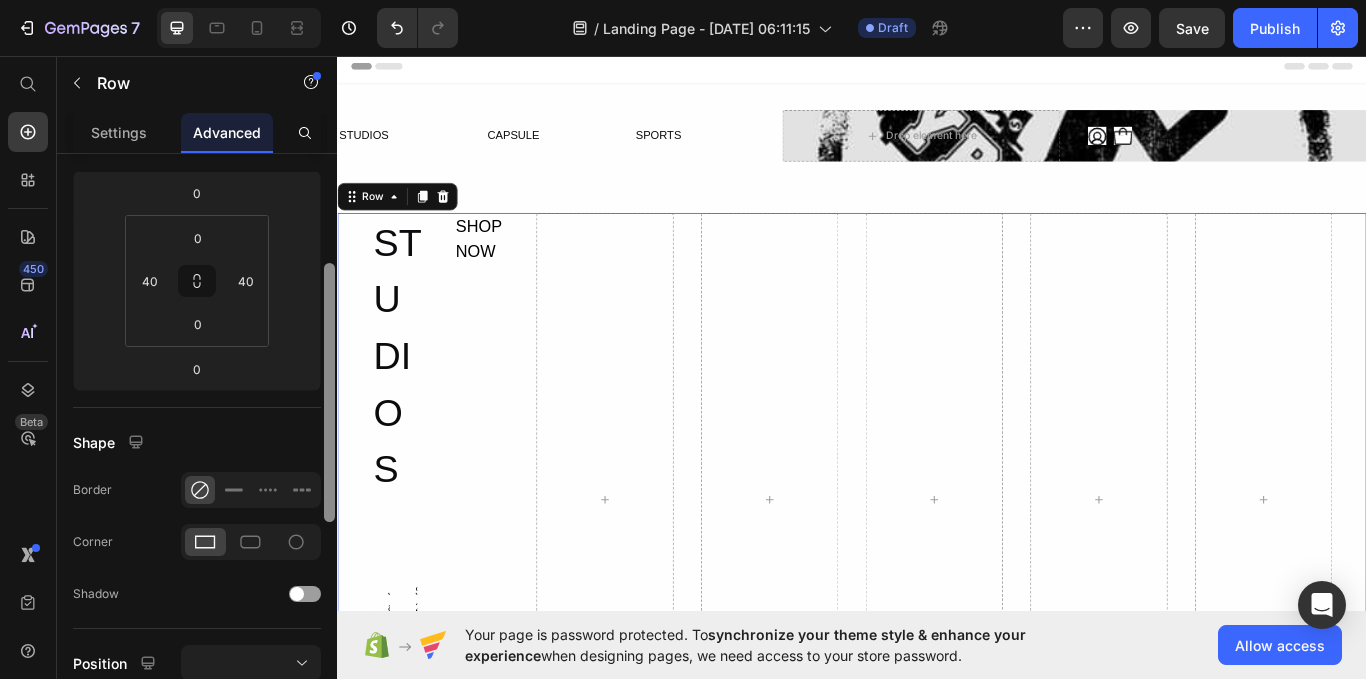 click at bounding box center (329, 392) 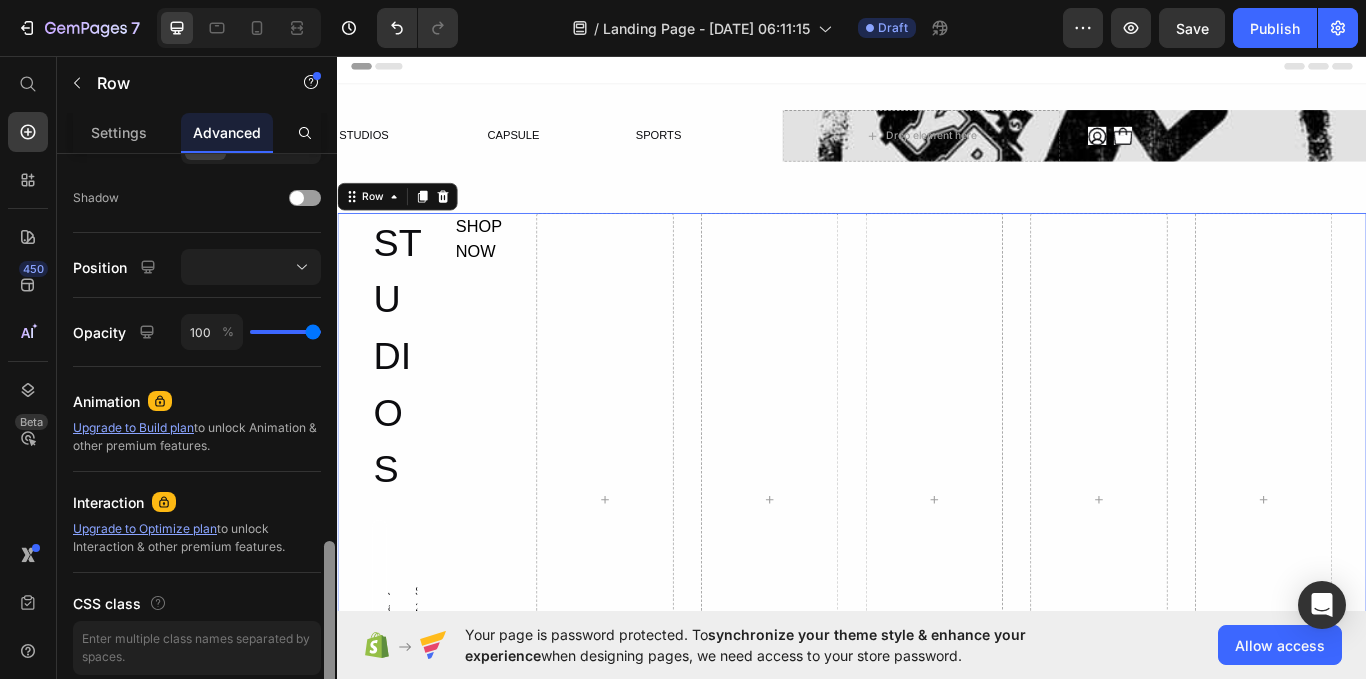 scroll, scrollTop: 723, scrollLeft: 0, axis: vertical 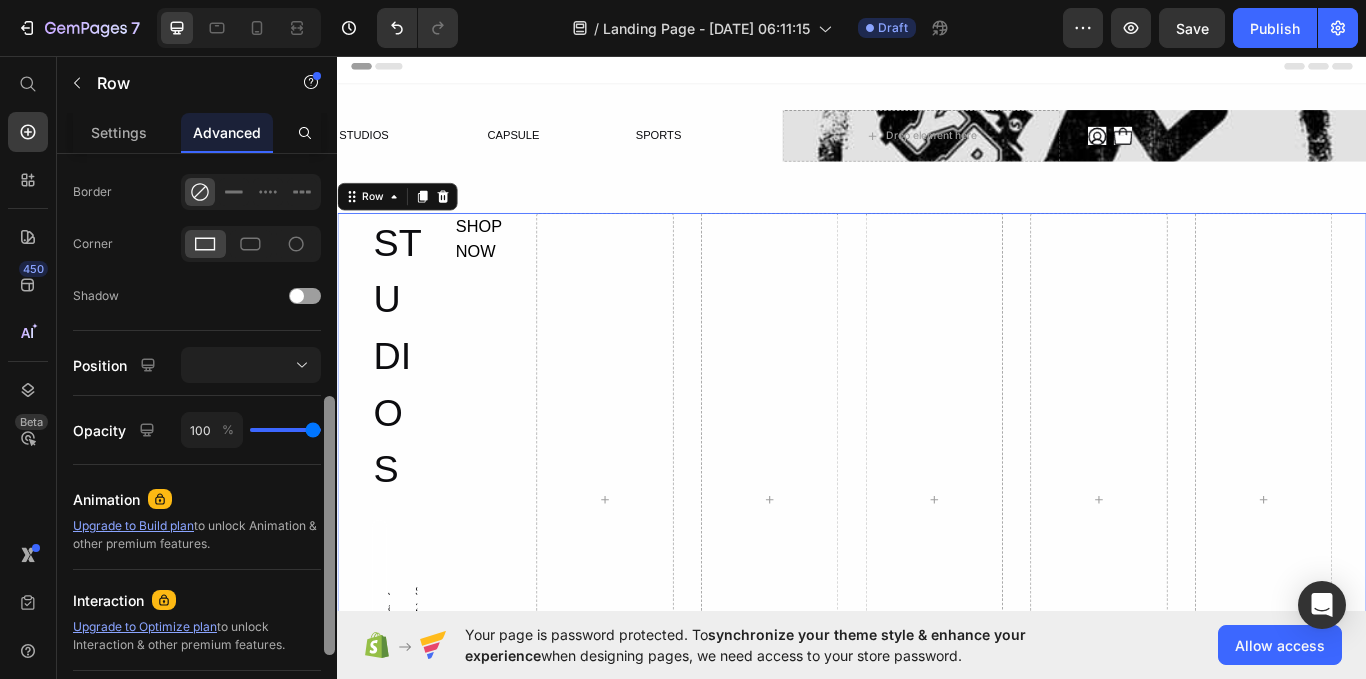 drag, startPoint x: 328, startPoint y: 333, endPoint x: 321, endPoint y: 441, distance: 108.226616 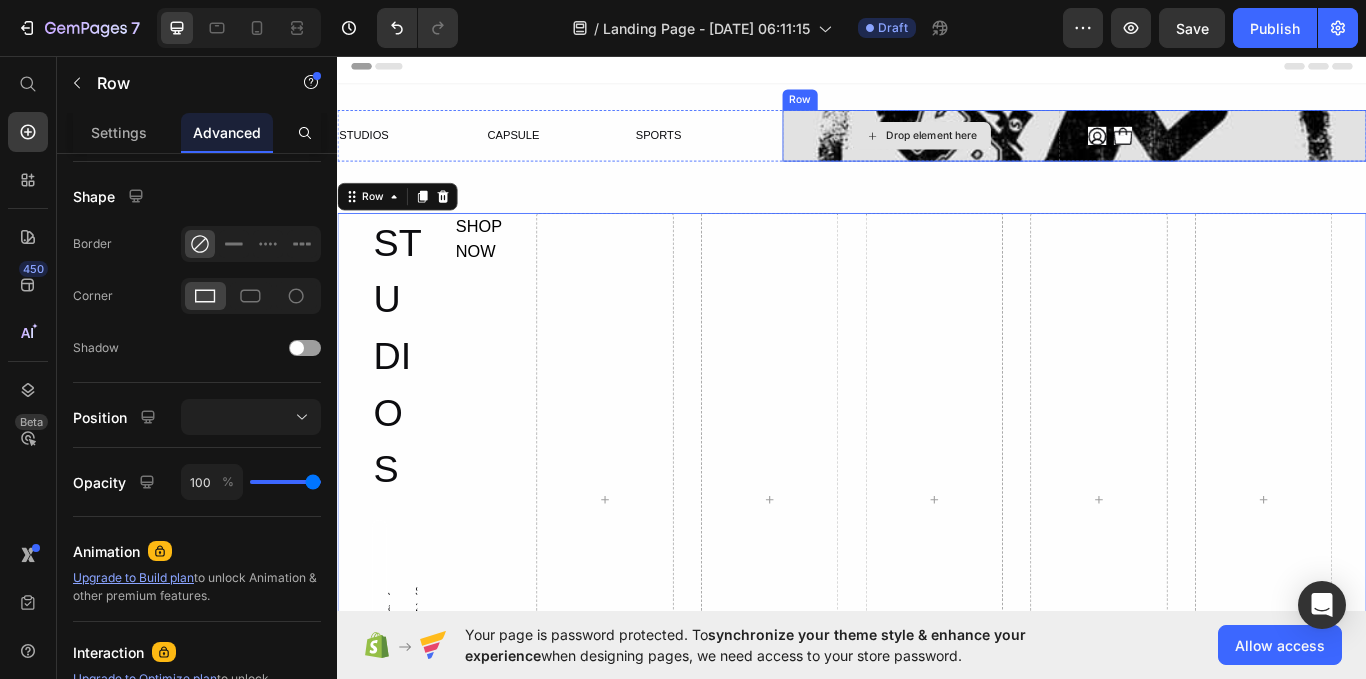 click on "Drop element here" at bounding box center (1018, 150) 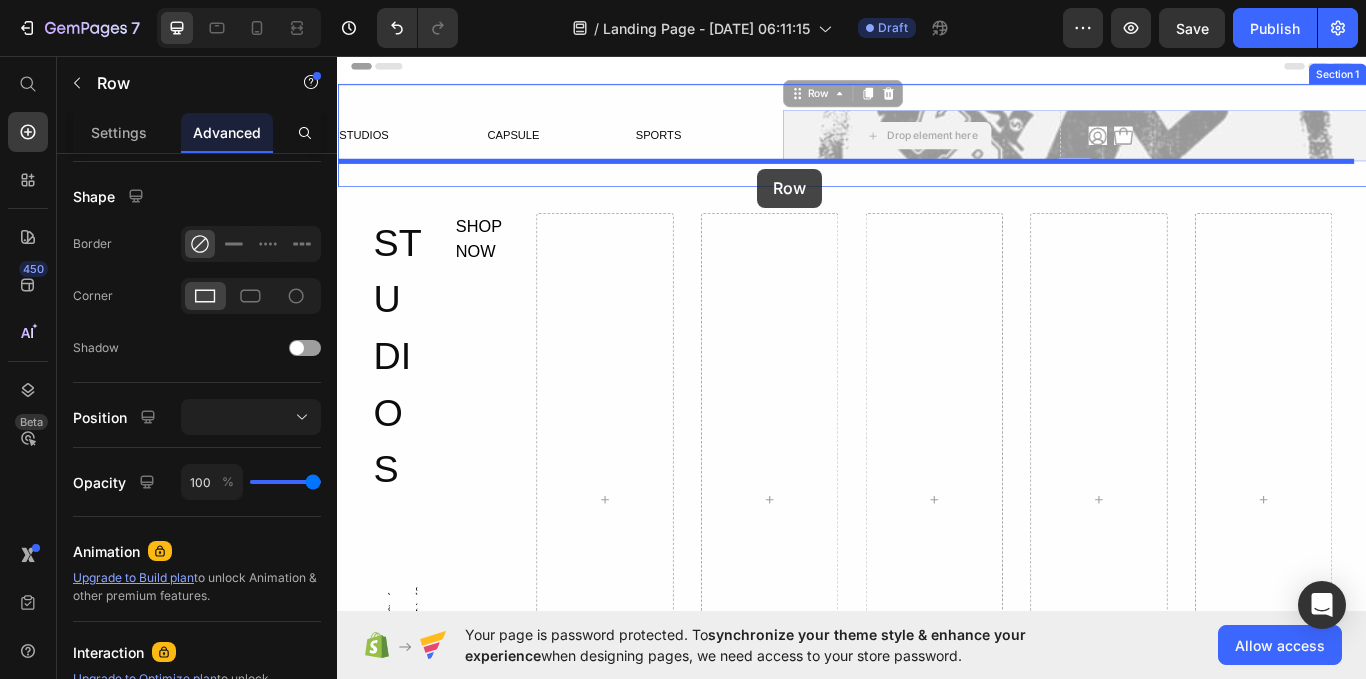 drag, startPoint x: 880, startPoint y: 142, endPoint x: 827, endPoint y: 186, distance: 68.88396 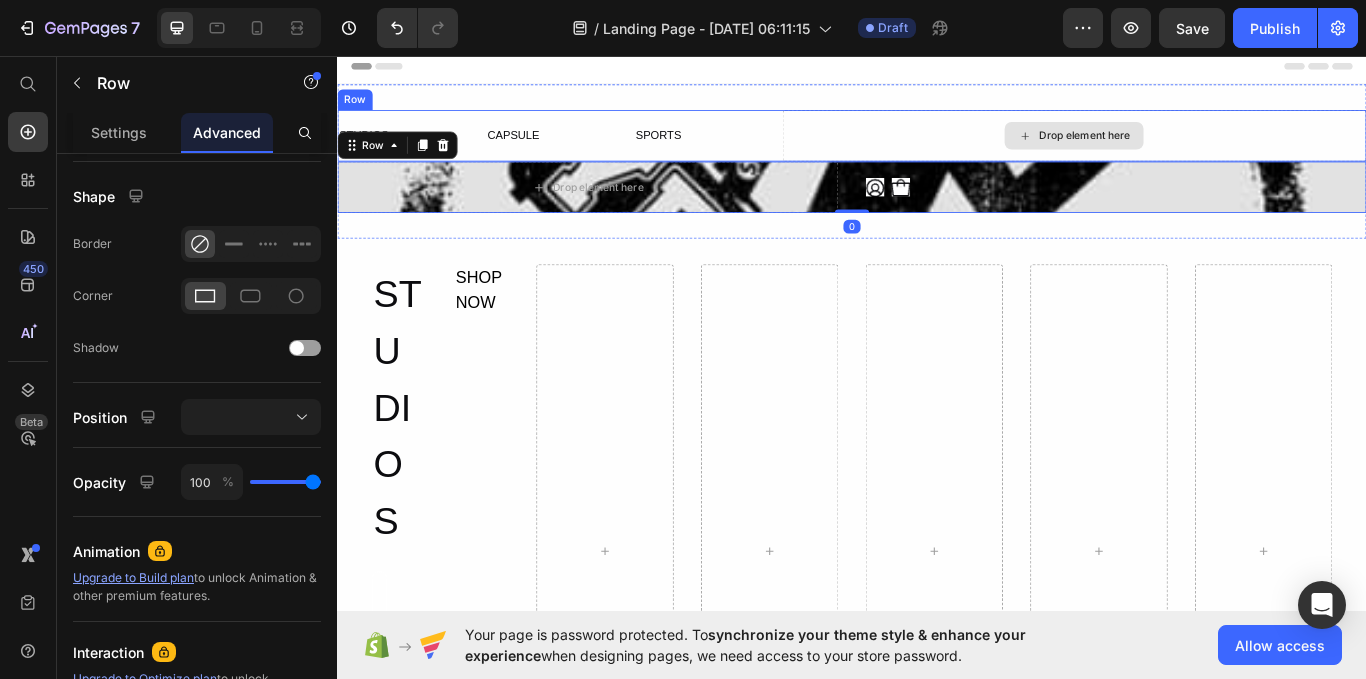click on "Drop element here" at bounding box center [1196, 150] 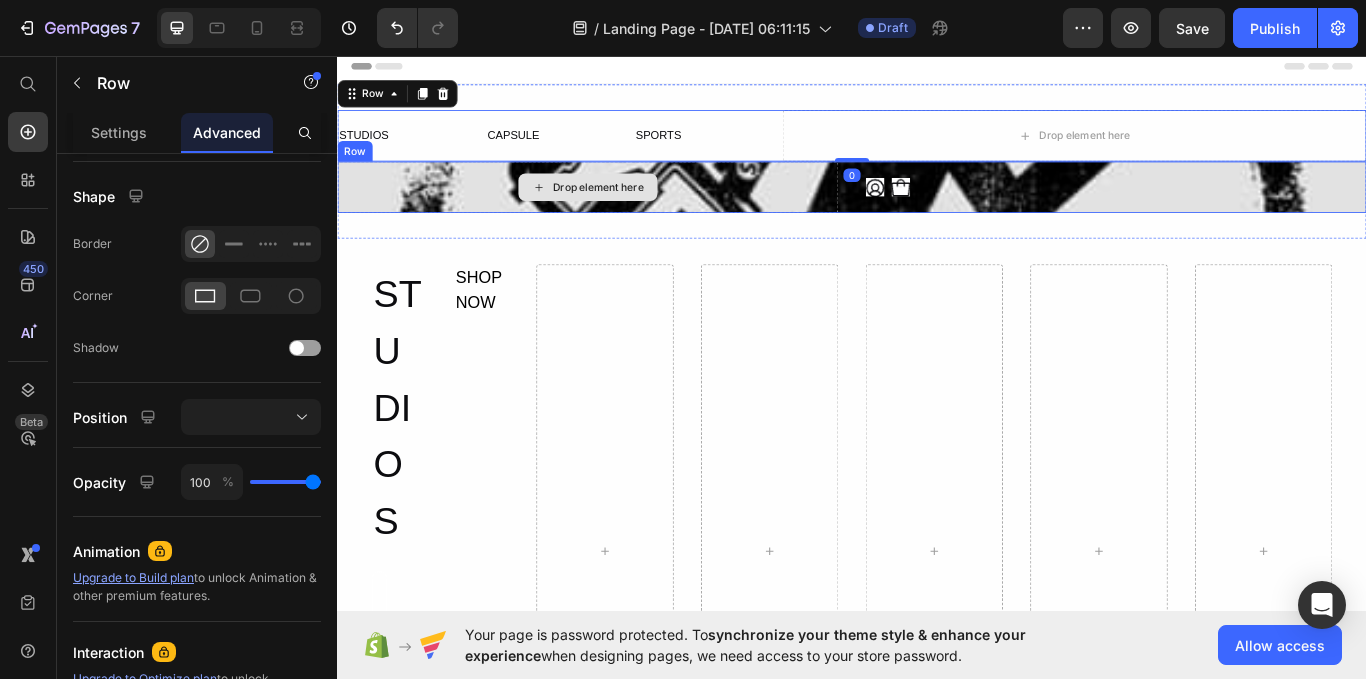 click on "Drop element here" at bounding box center (629, 210) 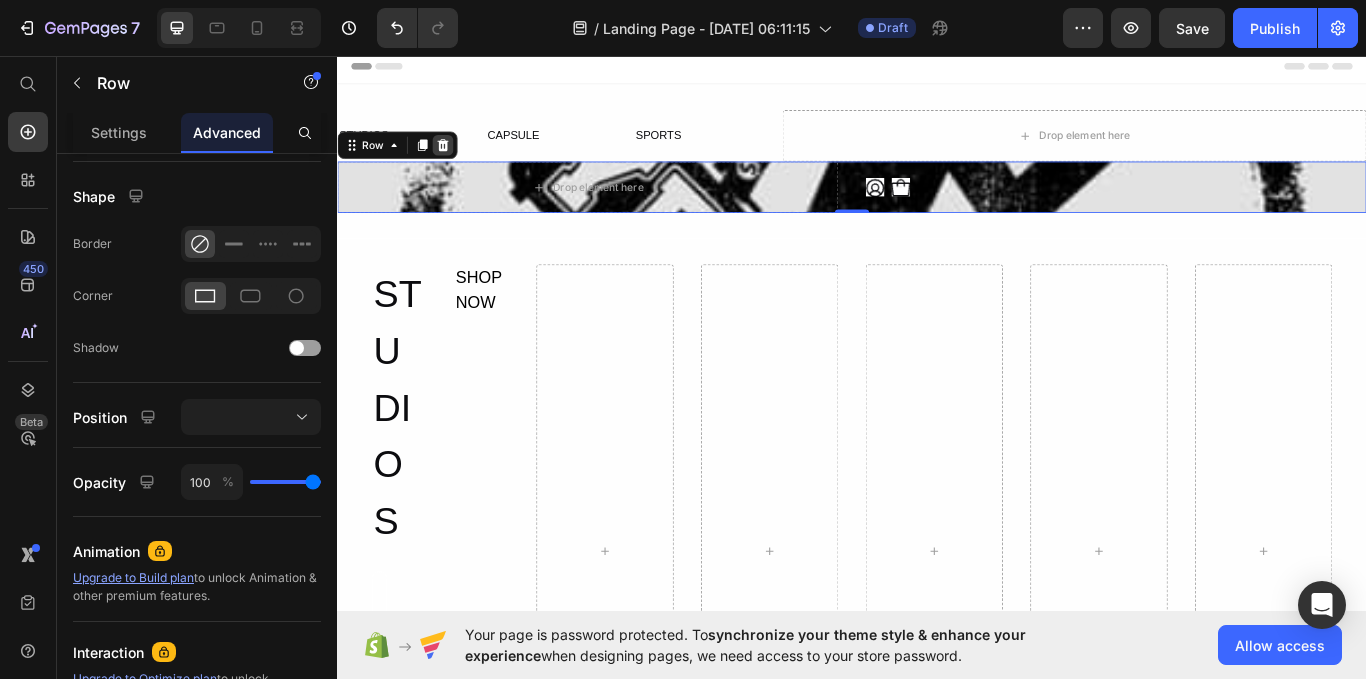 click at bounding box center [460, 161] 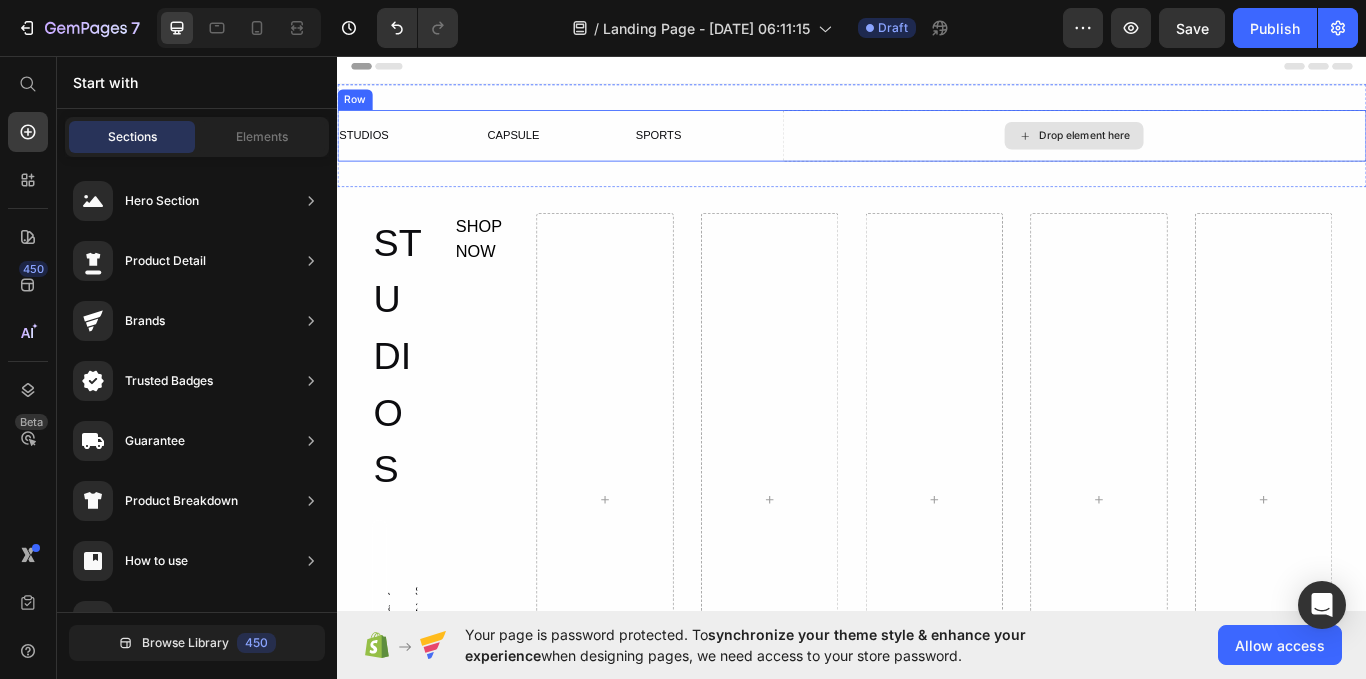 click on "Drop element here" at bounding box center [1196, 150] 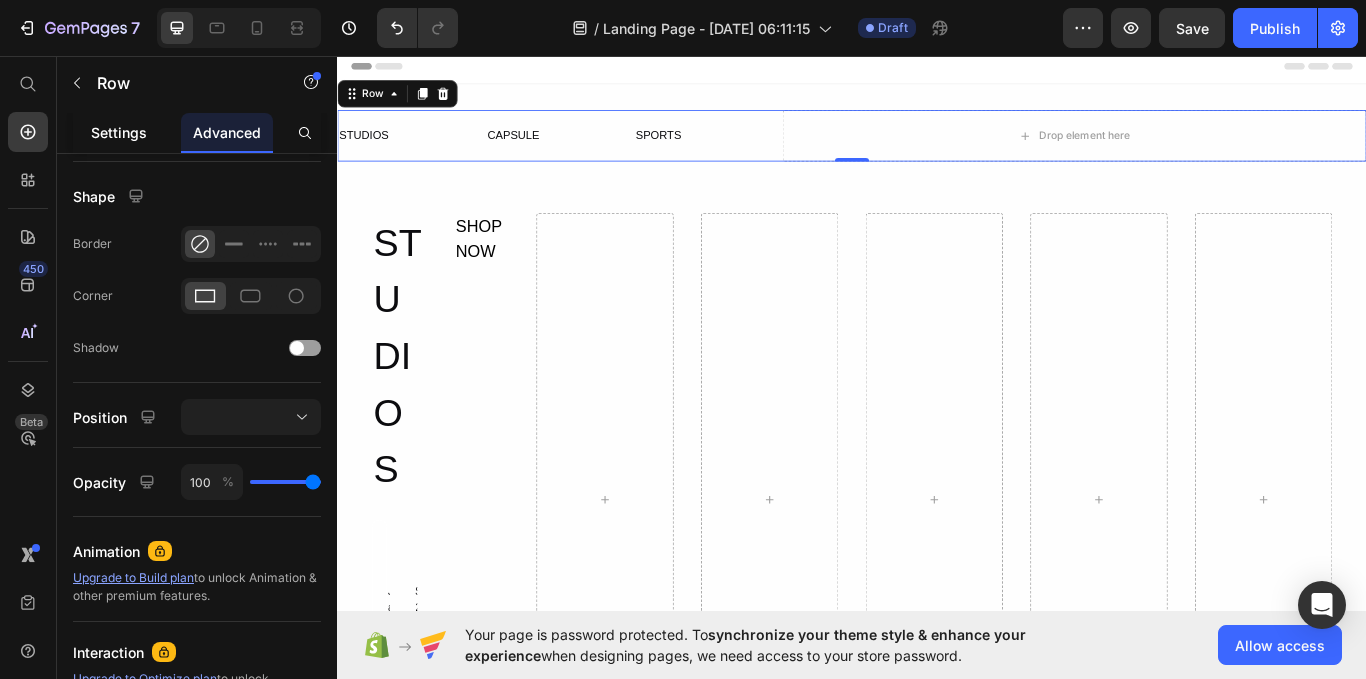 click on "Settings" 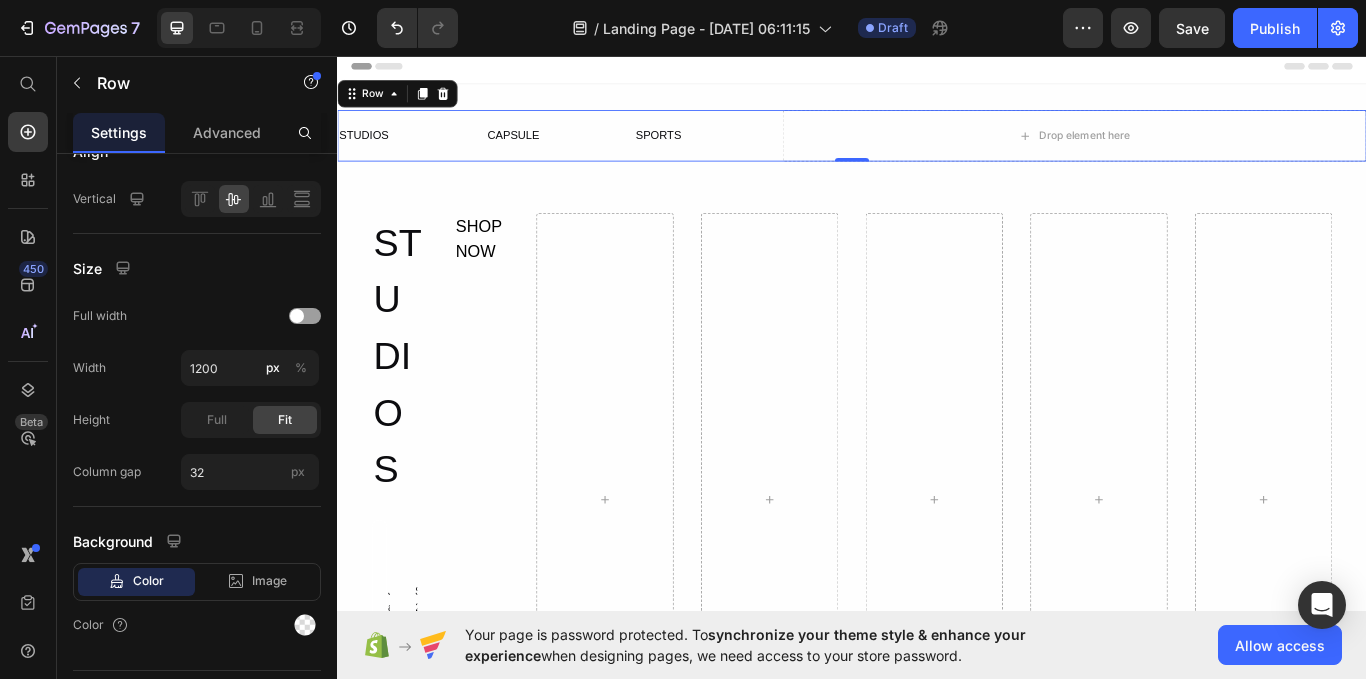click on "Settings" 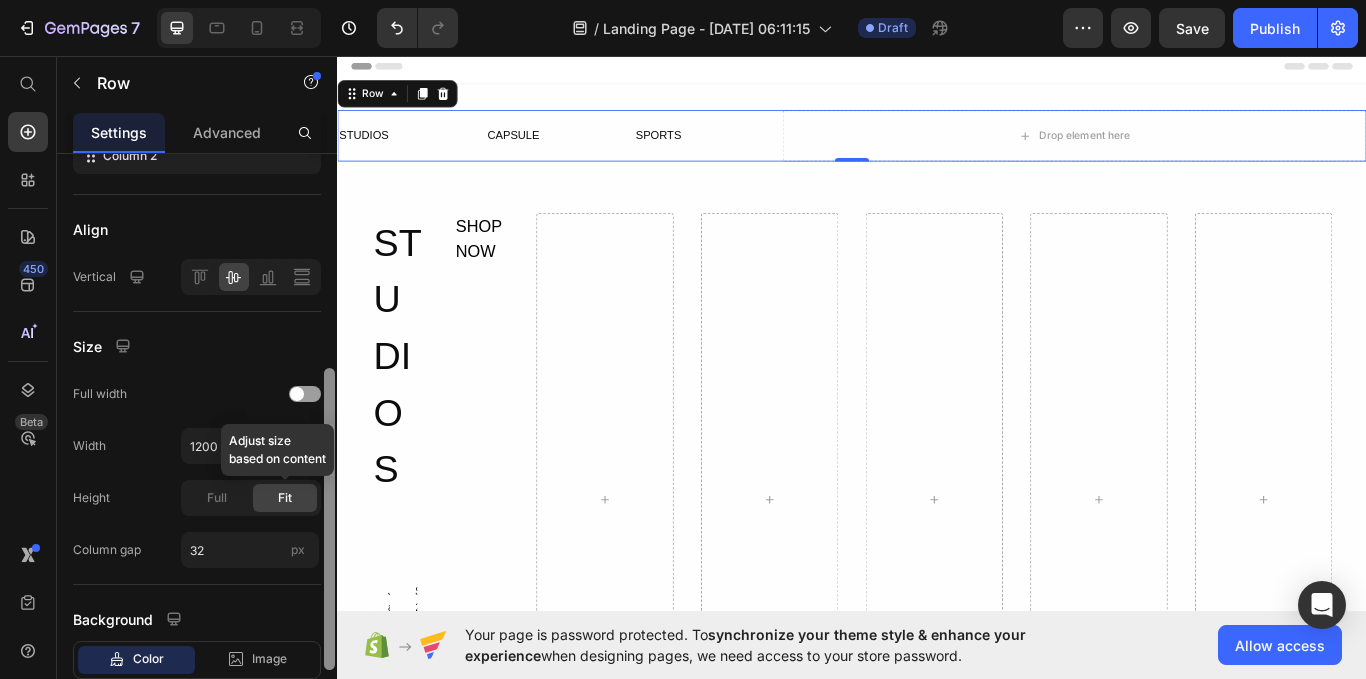 drag, startPoint x: 330, startPoint y: 295, endPoint x: 295, endPoint y: 517, distance: 224.74208 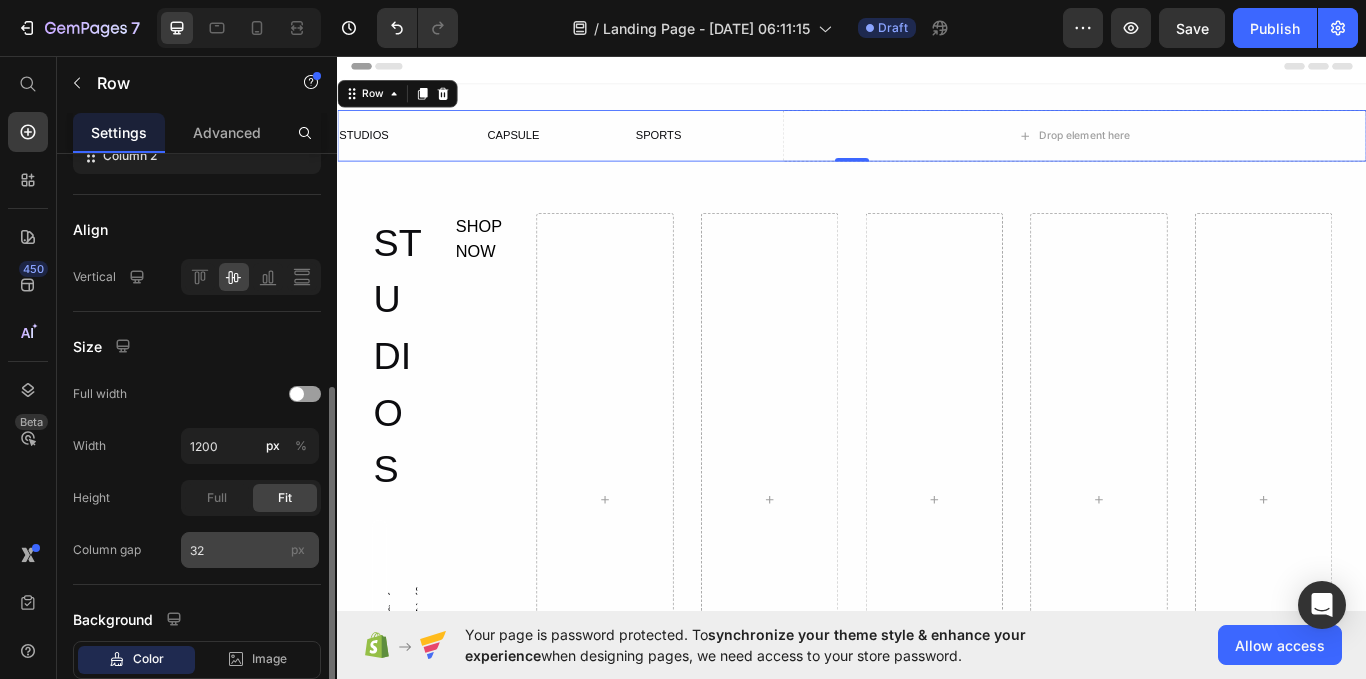 click on "Size Full width Width 1200 px % Height Full Fit Column gap 32 px" 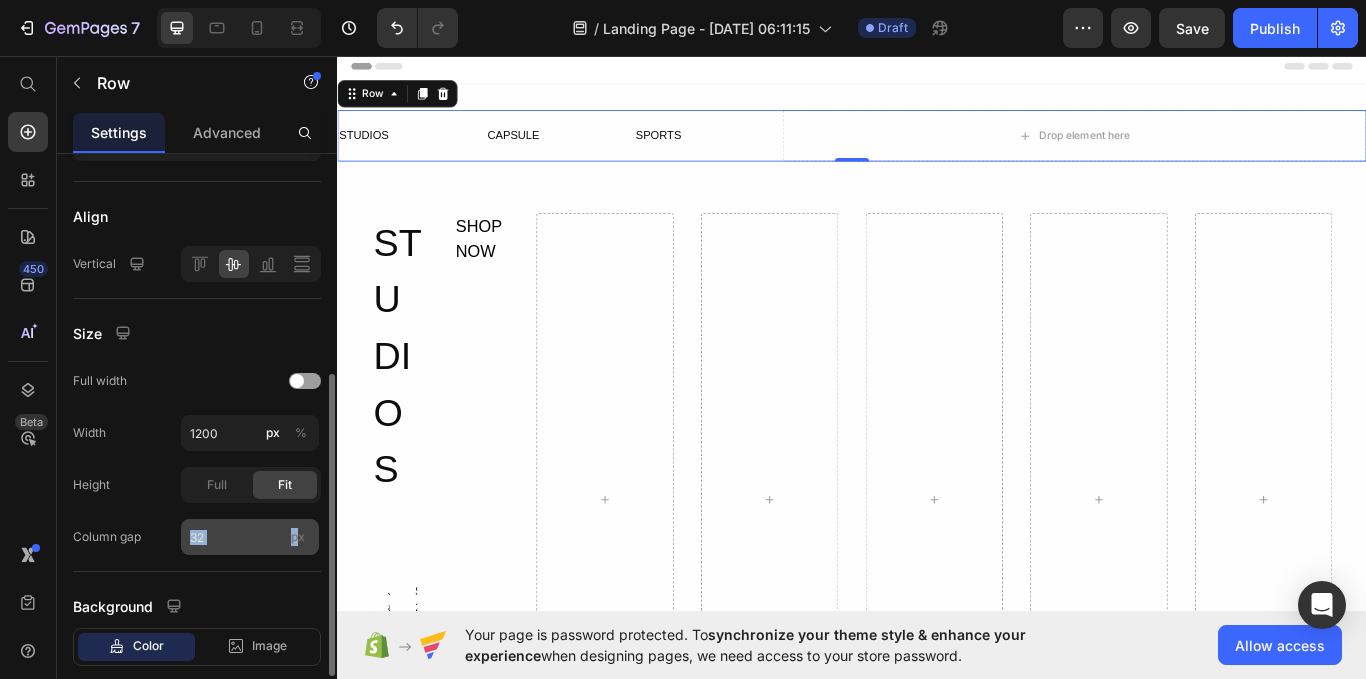 click on "px" at bounding box center (298, 536) 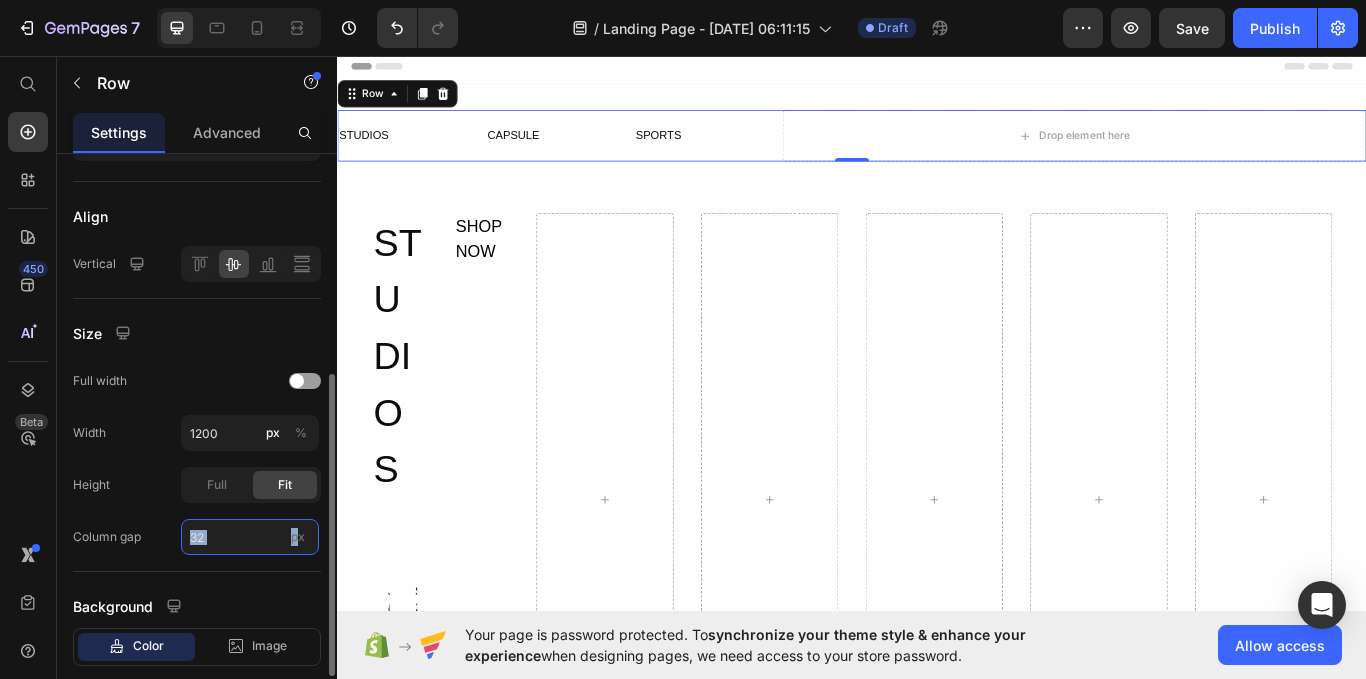 click on "32" at bounding box center [250, 537] 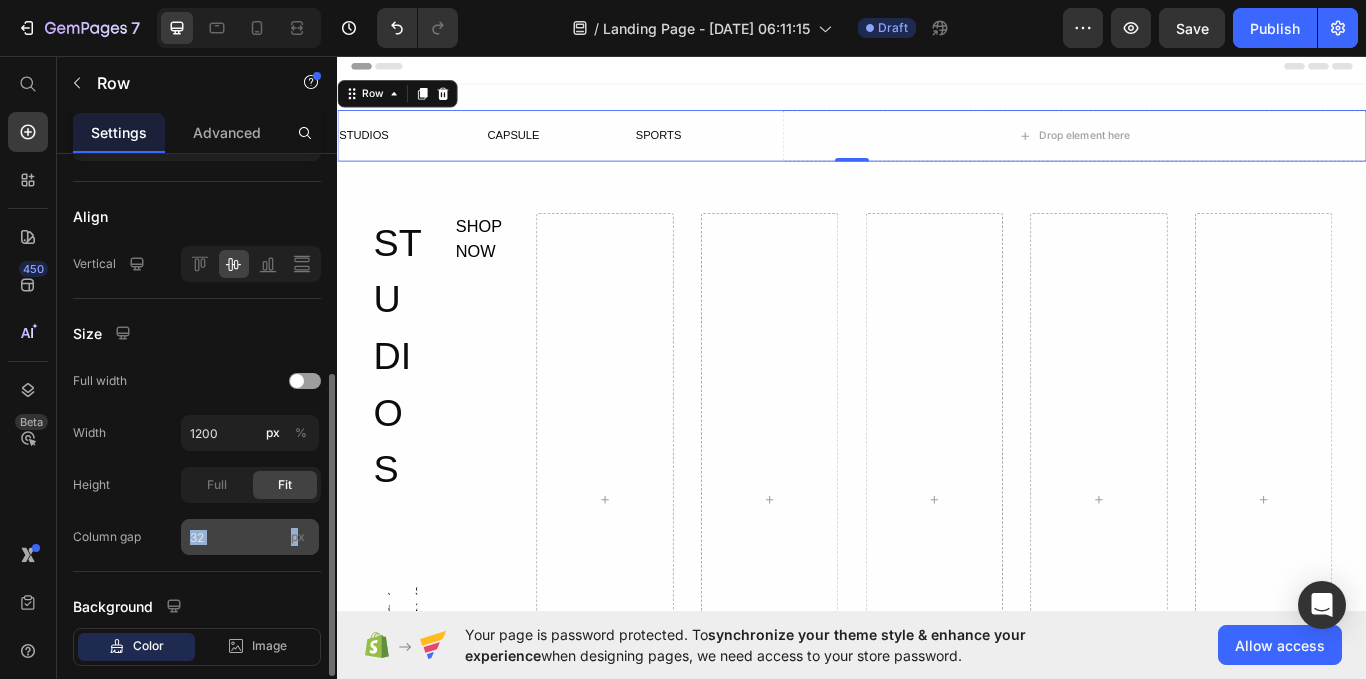 click on "px" at bounding box center [298, 536] 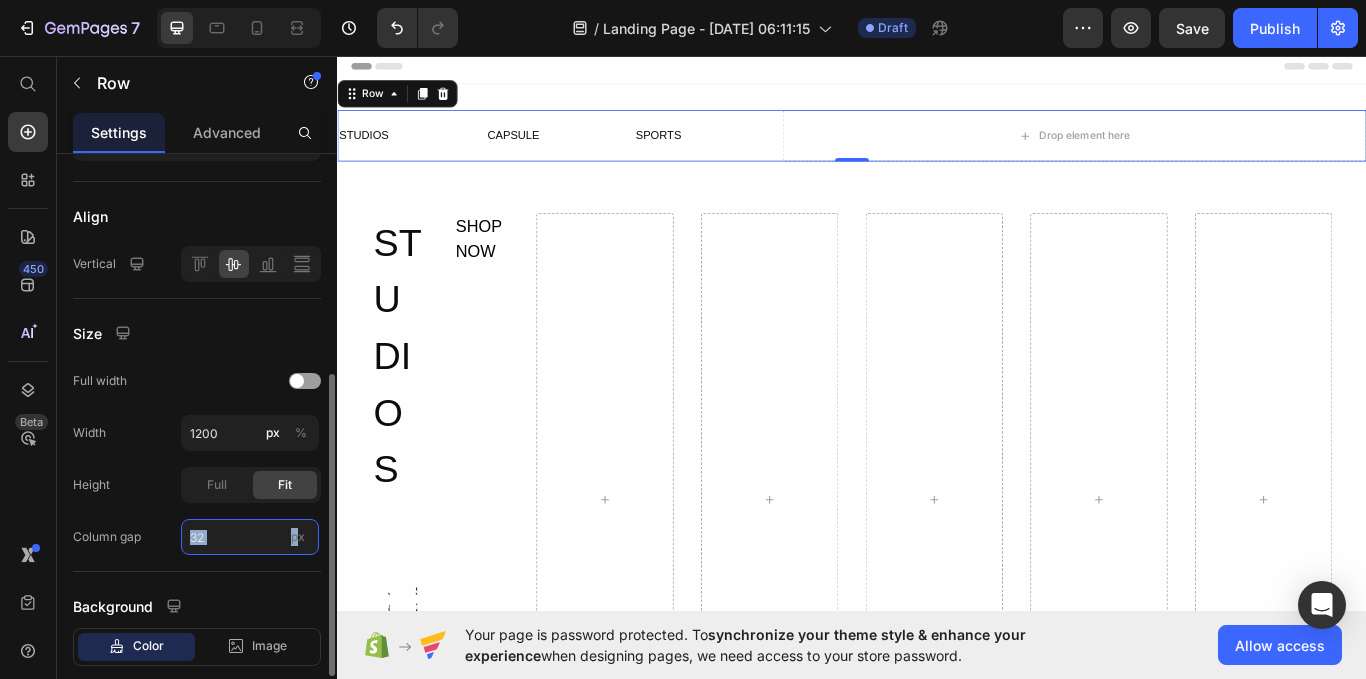 click on "32" at bounding box center [250, 537] 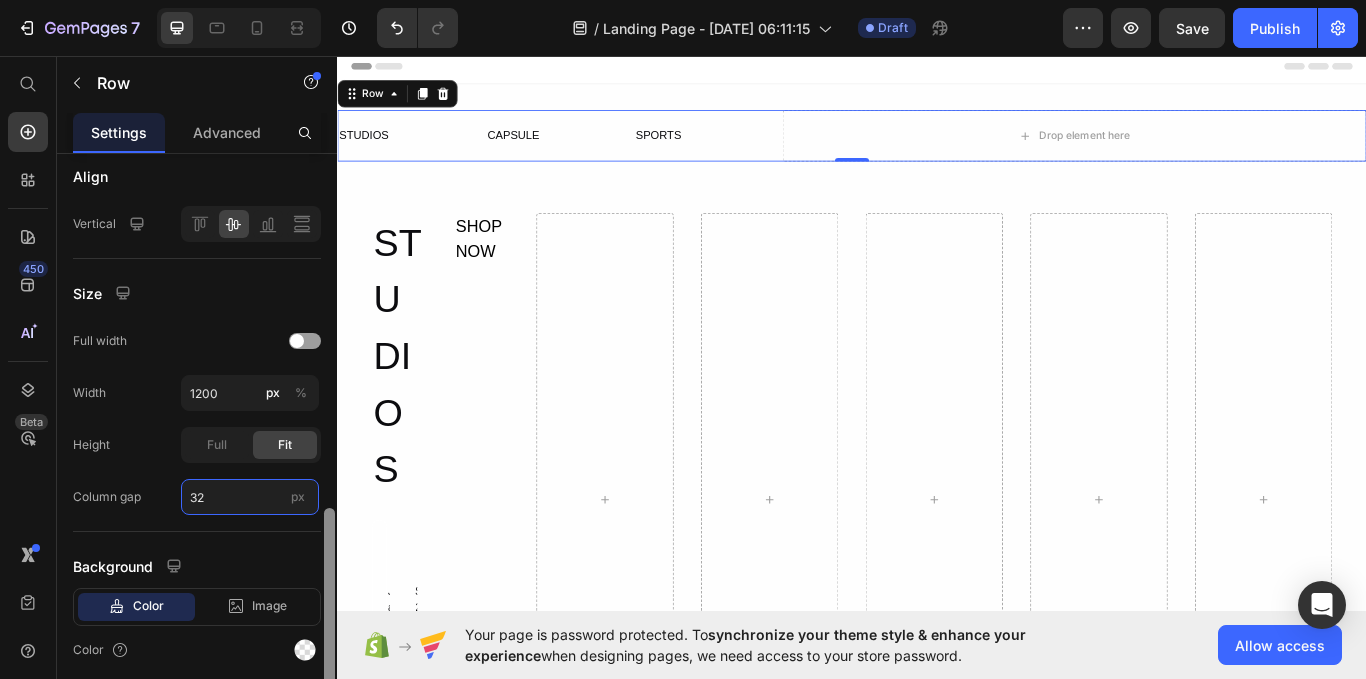 scroll, scrollTop: 539, scrollLeft: 0, axis: vertical 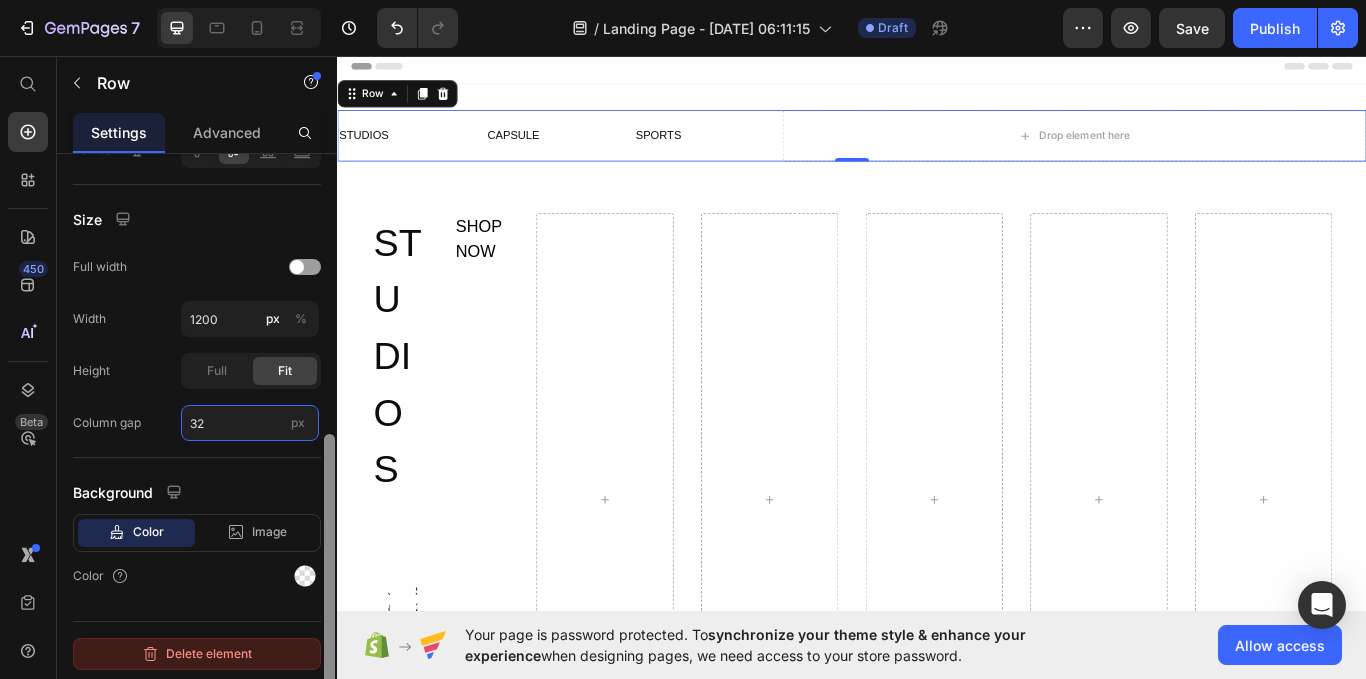 drag, startPoint x: 330, startPoint y: 544, endPoint x: 318, endPoint y: 657, distance: 113.63538 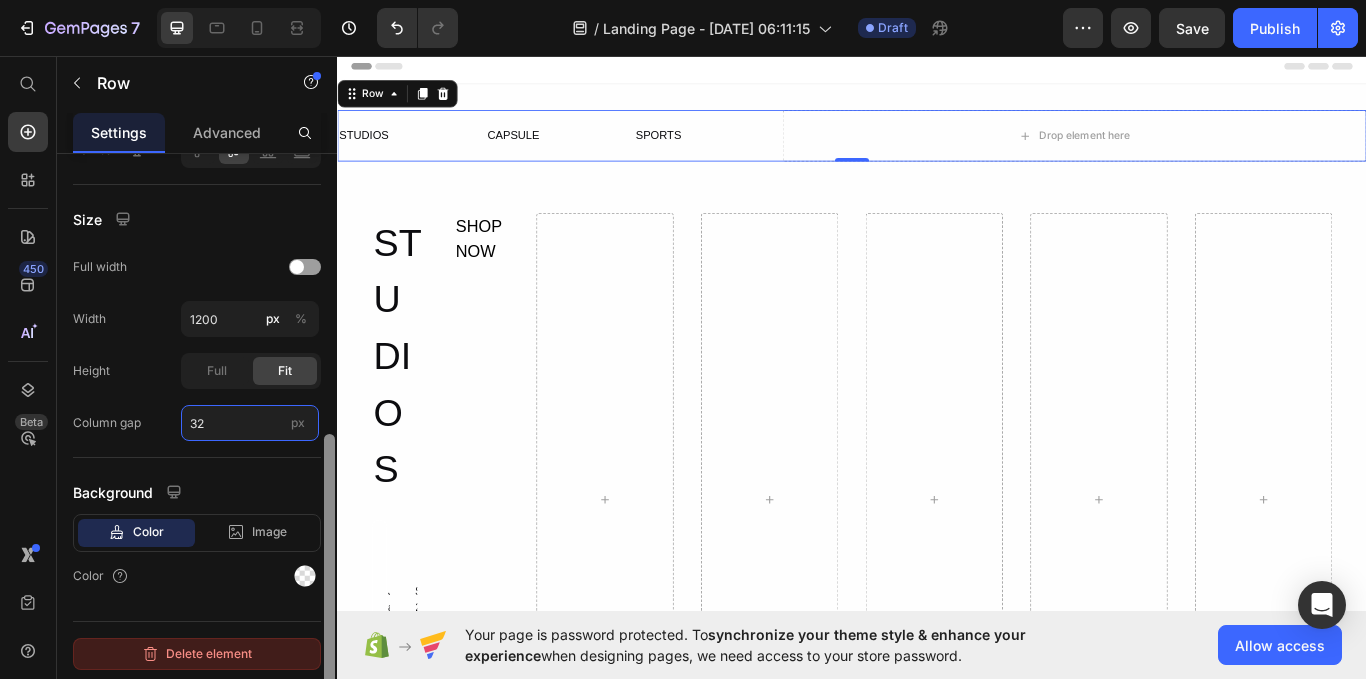 click on "Layout Column width Fit to content By ratio 5 7 Column Column 1 Column 2 Align Vertical
Size Full width Width 1200 px % Height Full Fit Column gap 32 px Background Color Image Video  Color   Delete element" at bounding box center (197, 445) 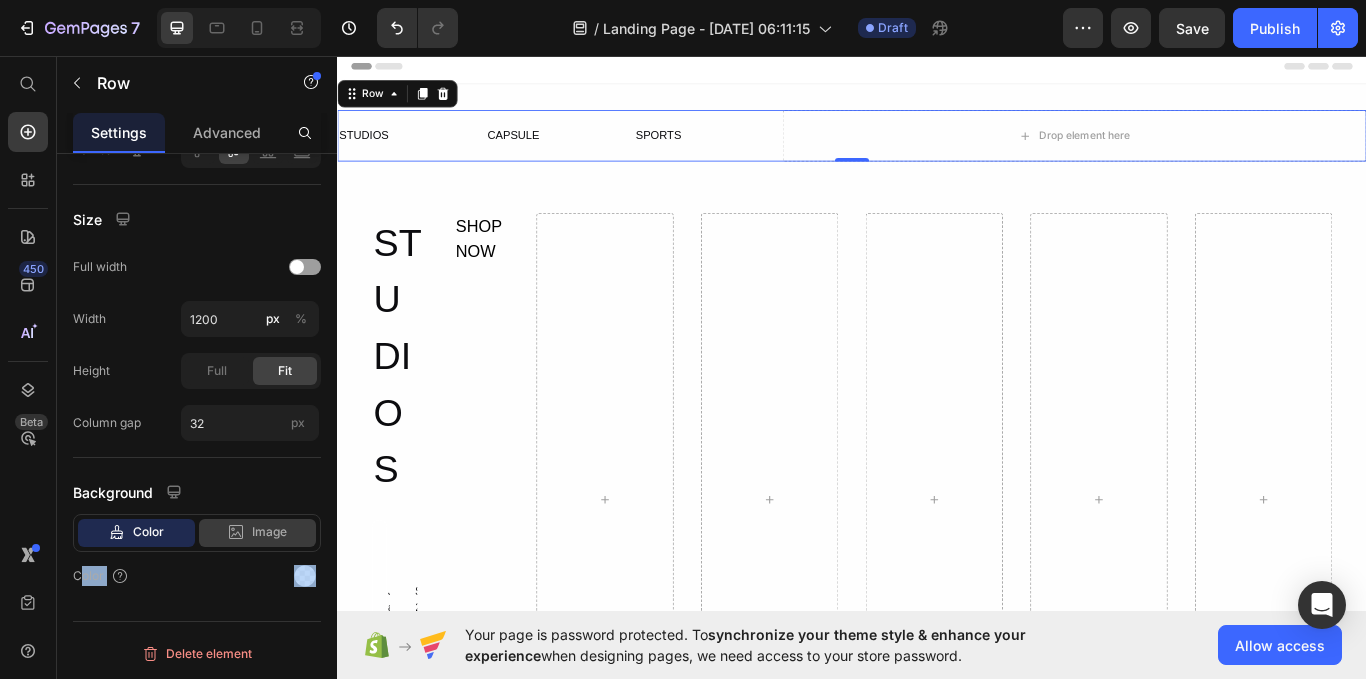 drag, startPoint x: 280, startPoint y: 553, endPoint x: 280, endPoint y: 538, distance: 15 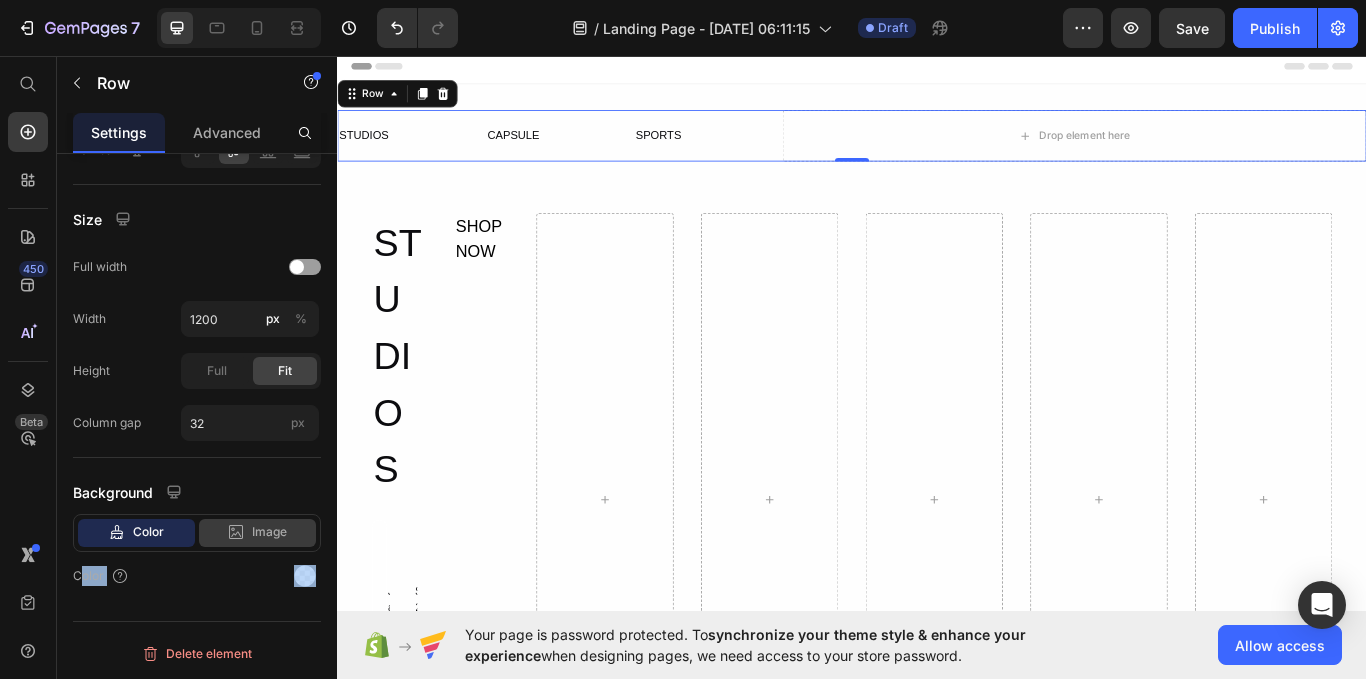 click on "Color Image Video  Color" 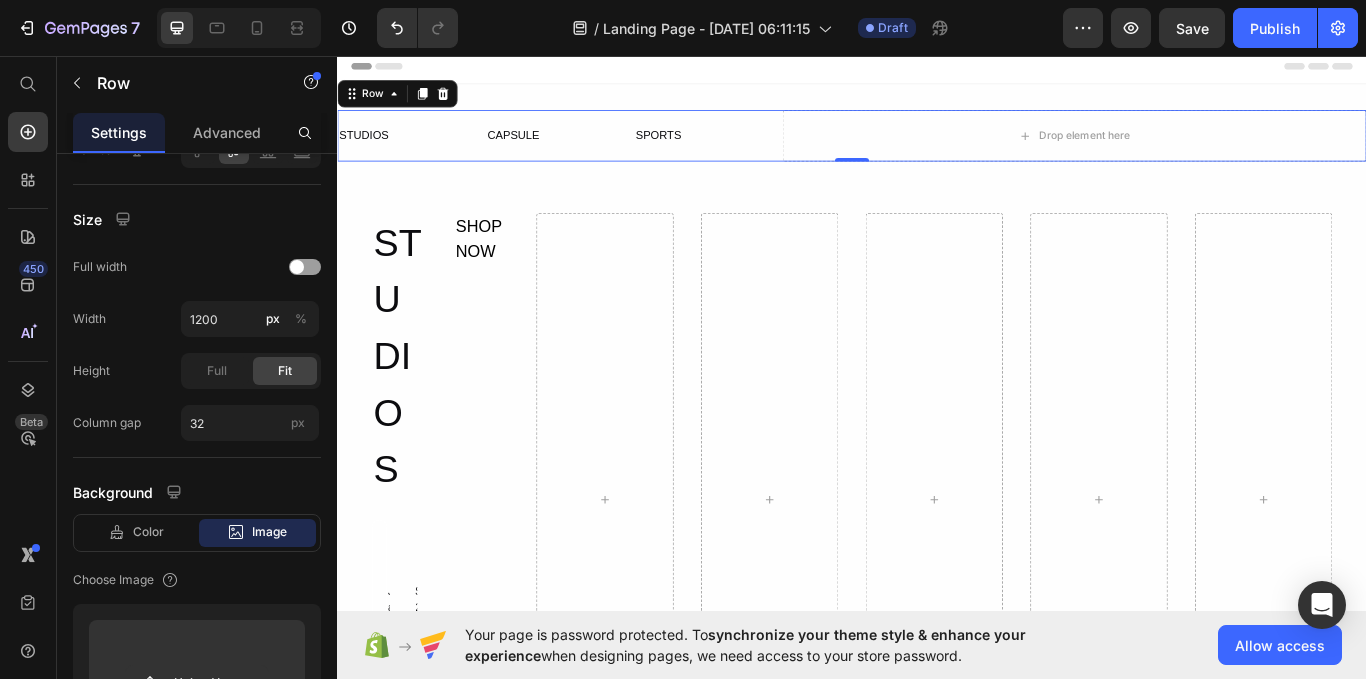 click on "Image" 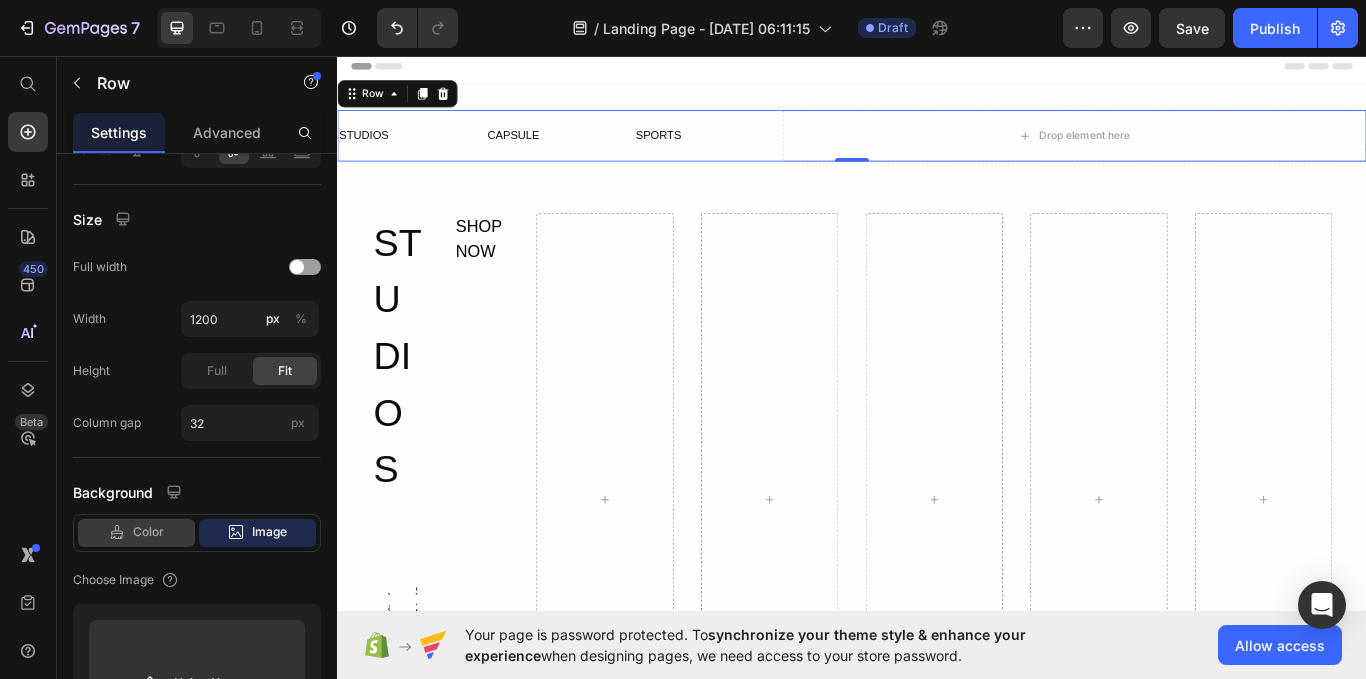 click on "Color" at bounding box center (148, 532) 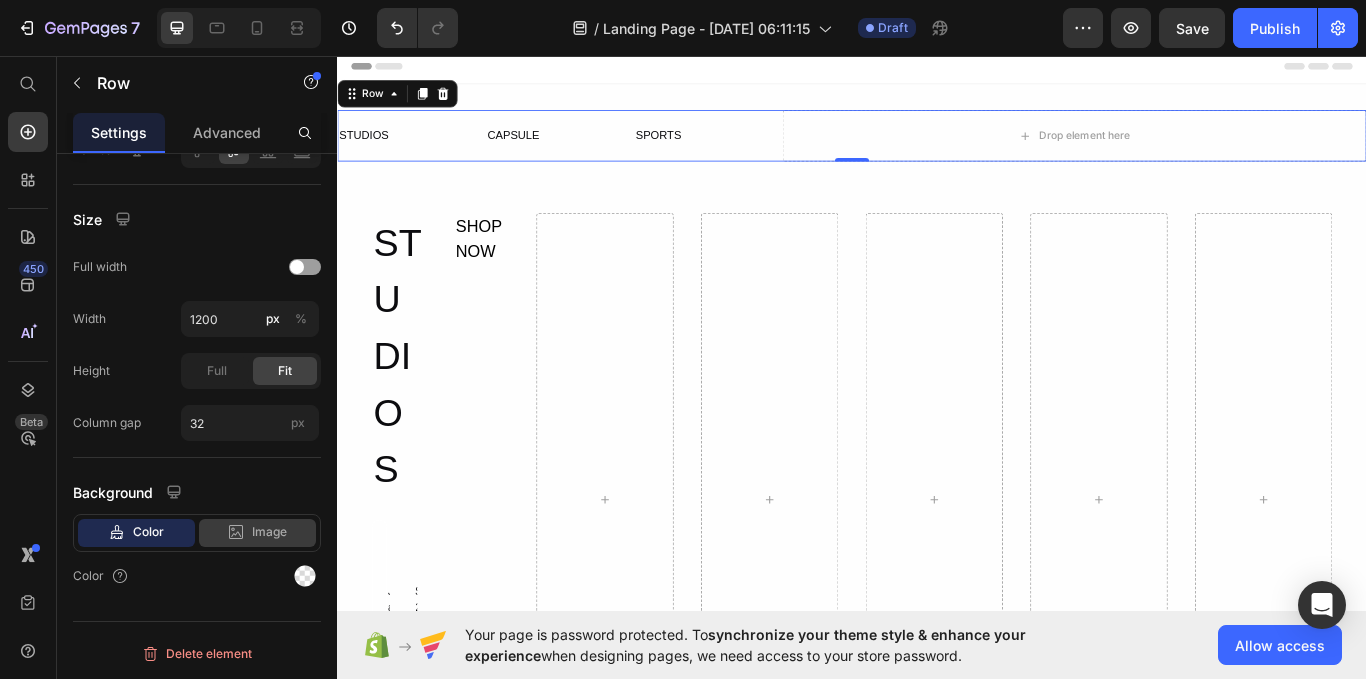 click on "Image" 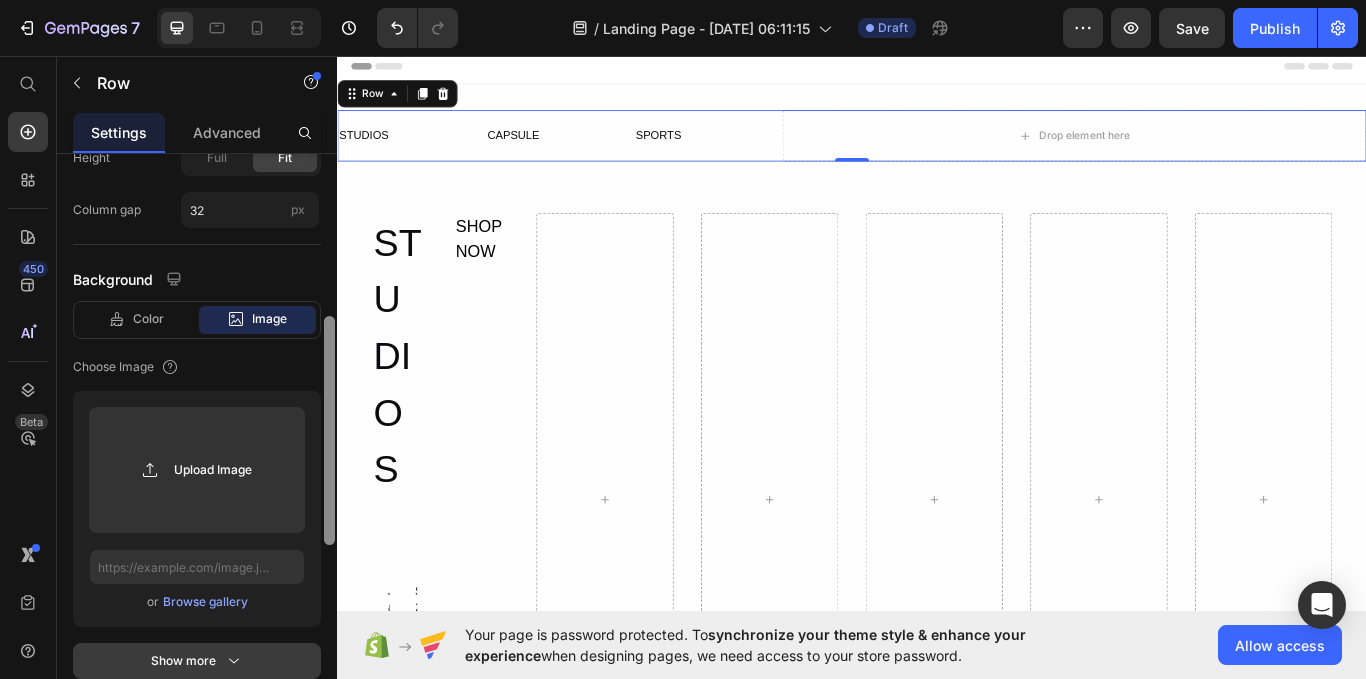 drag, startPoint x: 333, startPoint y: 503, endPoint x: 309, endPoint y: 607, distance: 106.733315 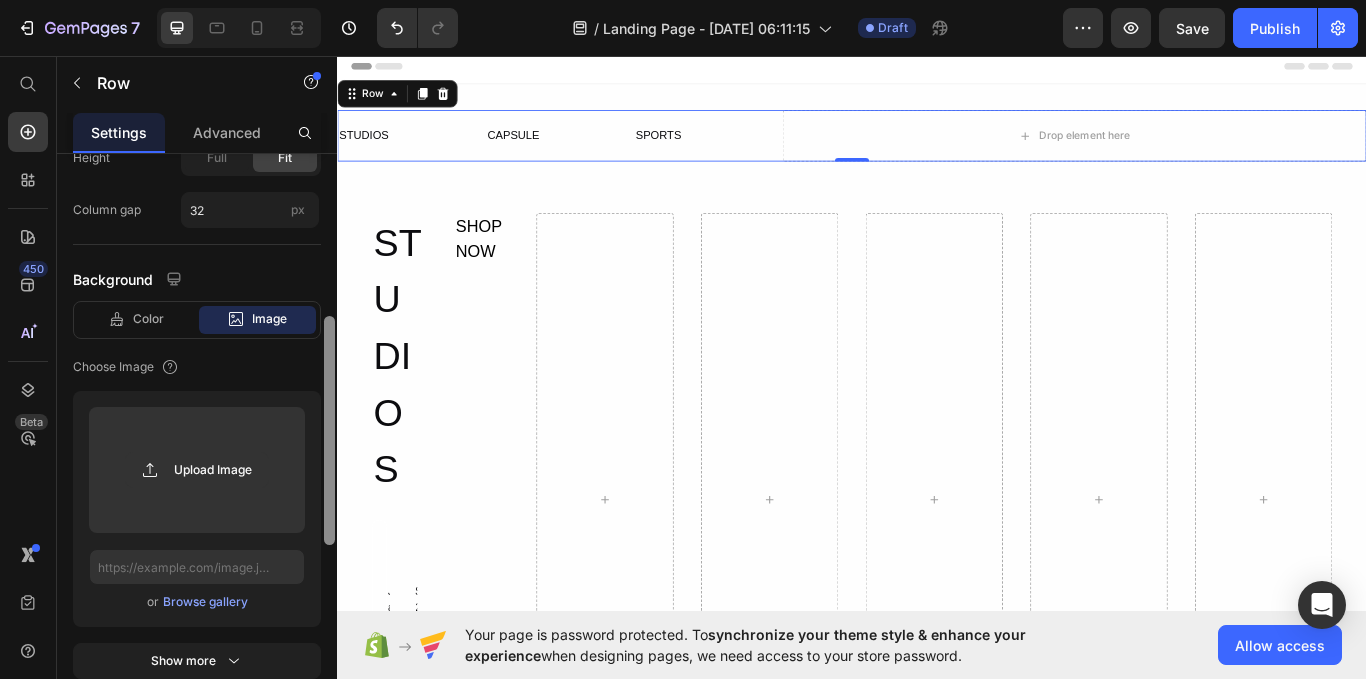 scroll, scrollTop: 798, scrollLeft: 0, axis: vertical 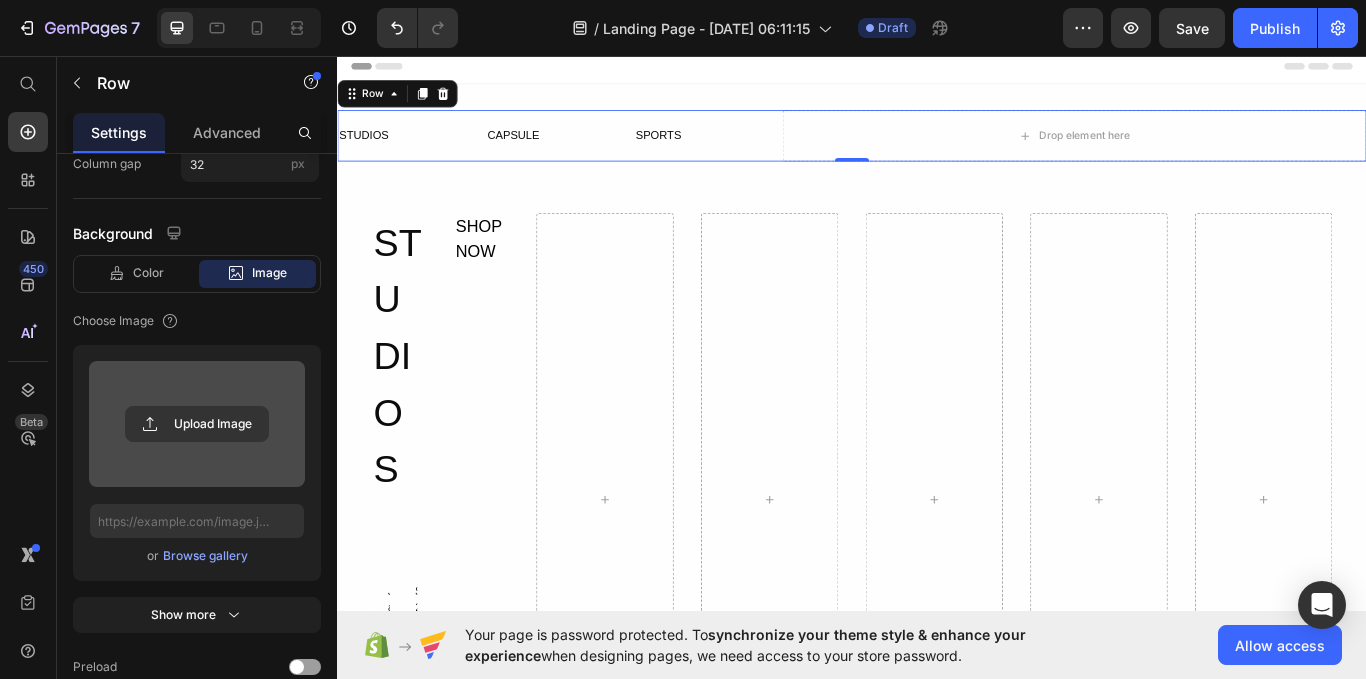 click at bounding box center (197, 424) 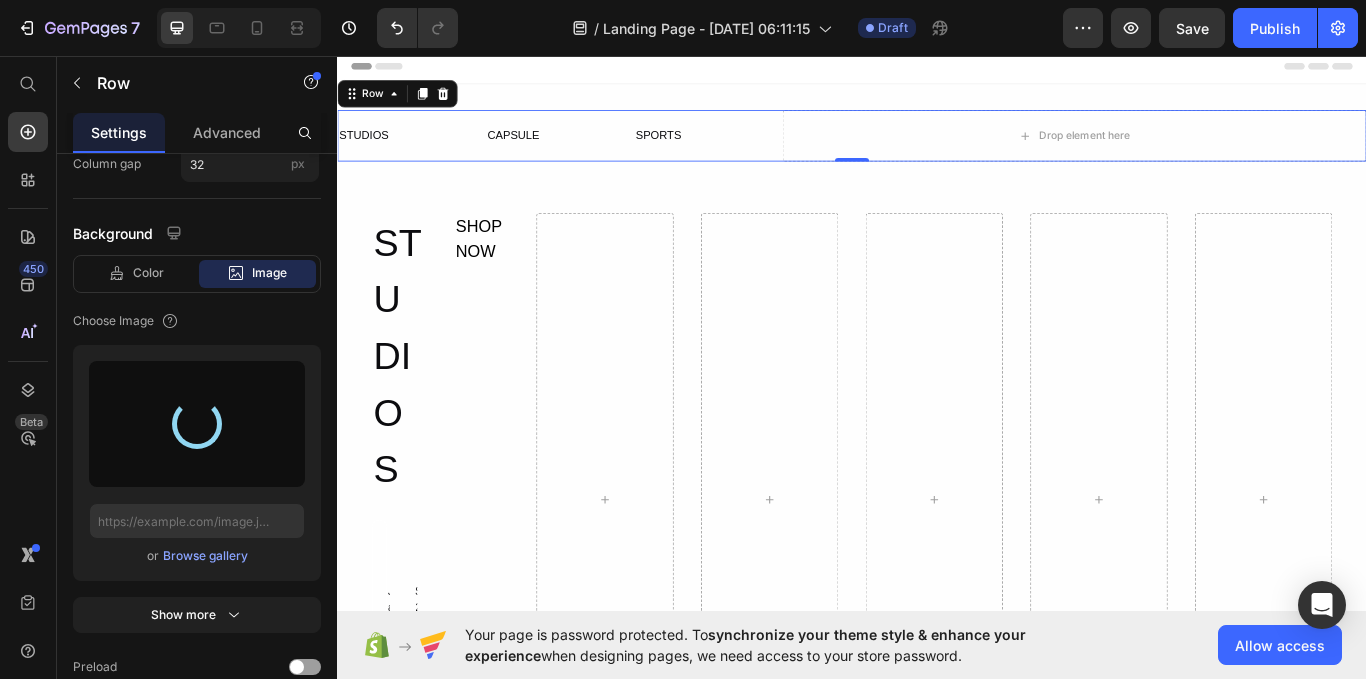 type on "[URL][DOMAIN_NAME]" 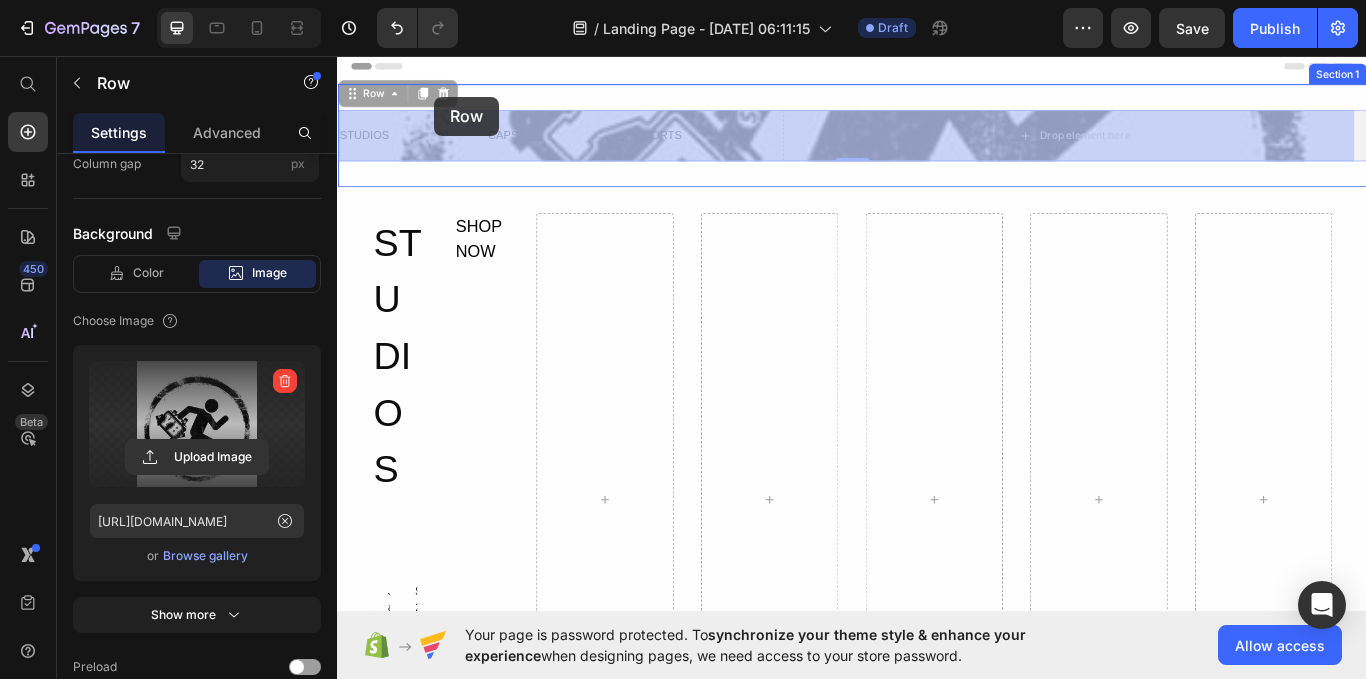 scroll, scrollTop: 0, scrollLeft: 0, axis: both 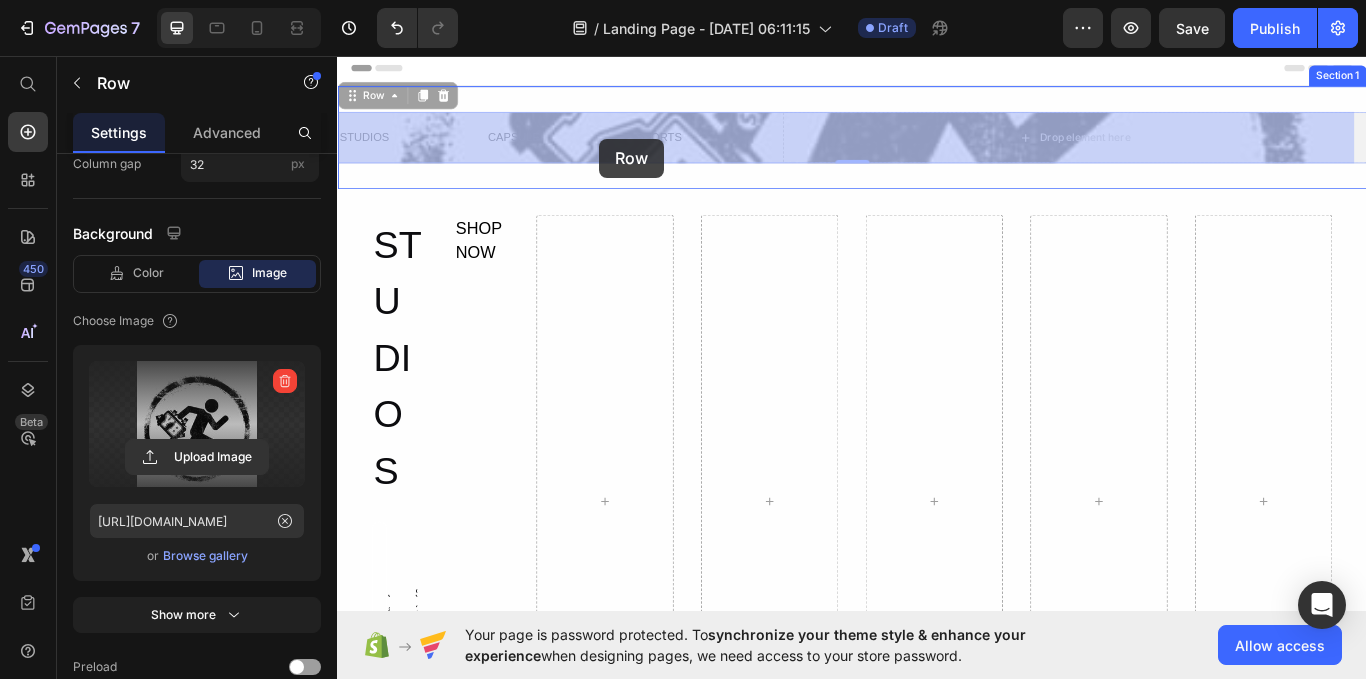 drag, startPoint x: 382, startPoint y: 100, endPoint x: 664, endPoint y: 135, distance: 284.1637 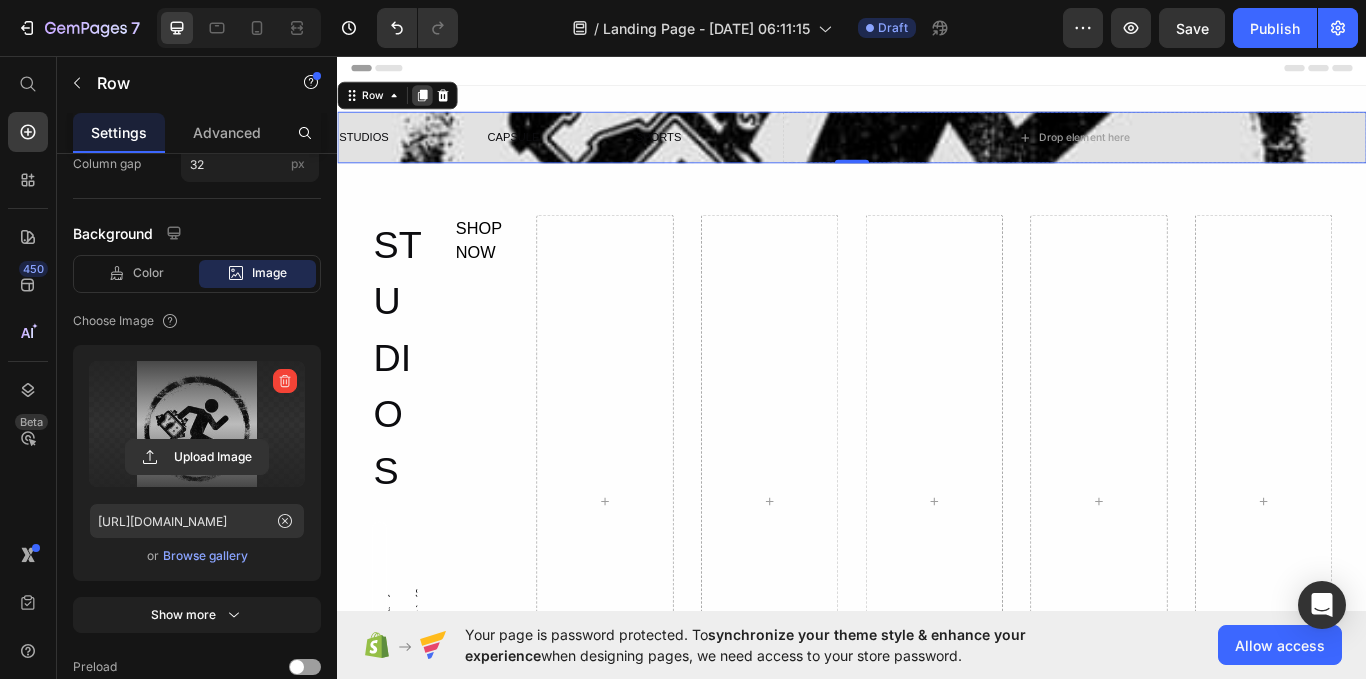 click 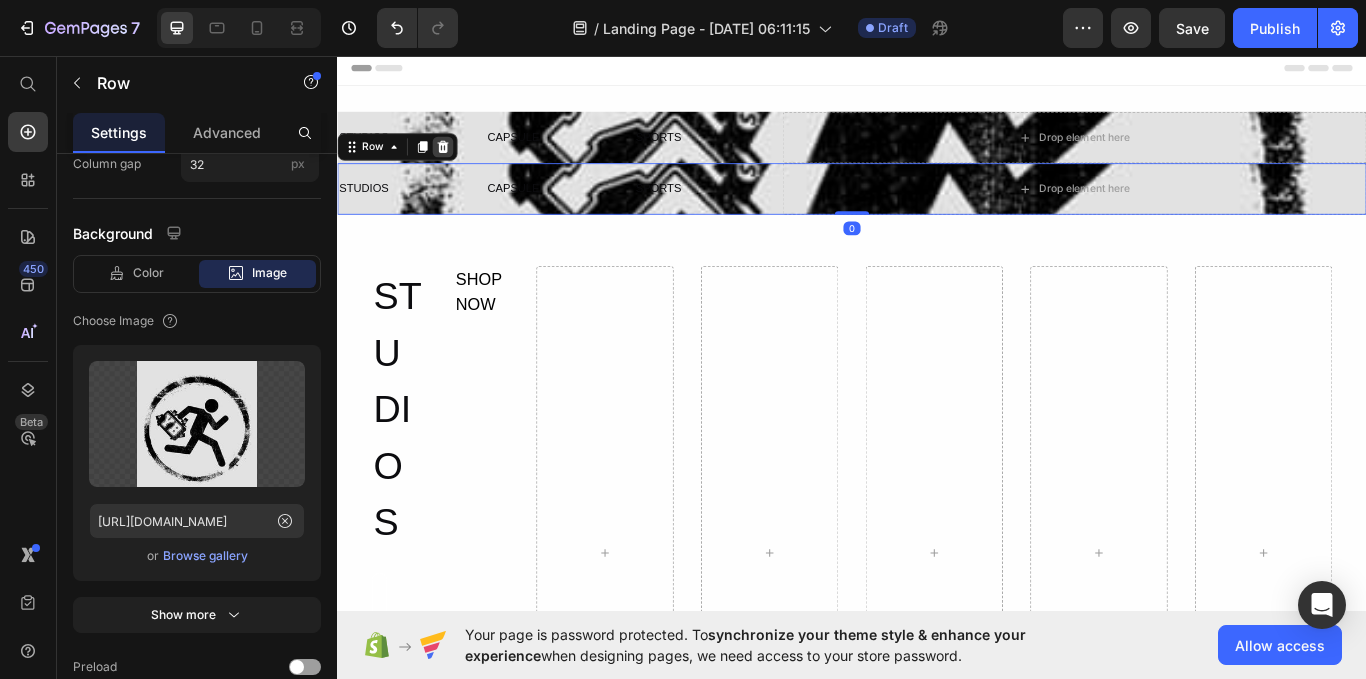 click 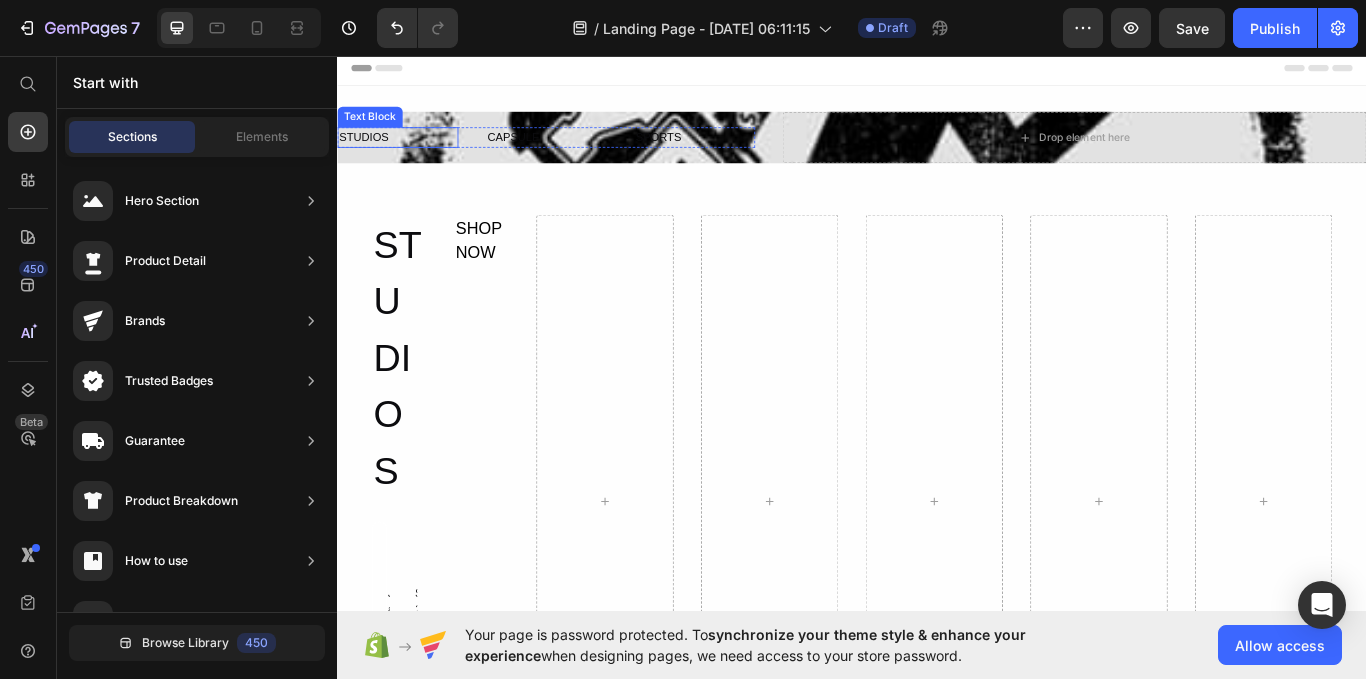 click on "STUDIOS" at bounding box center [407, 152] 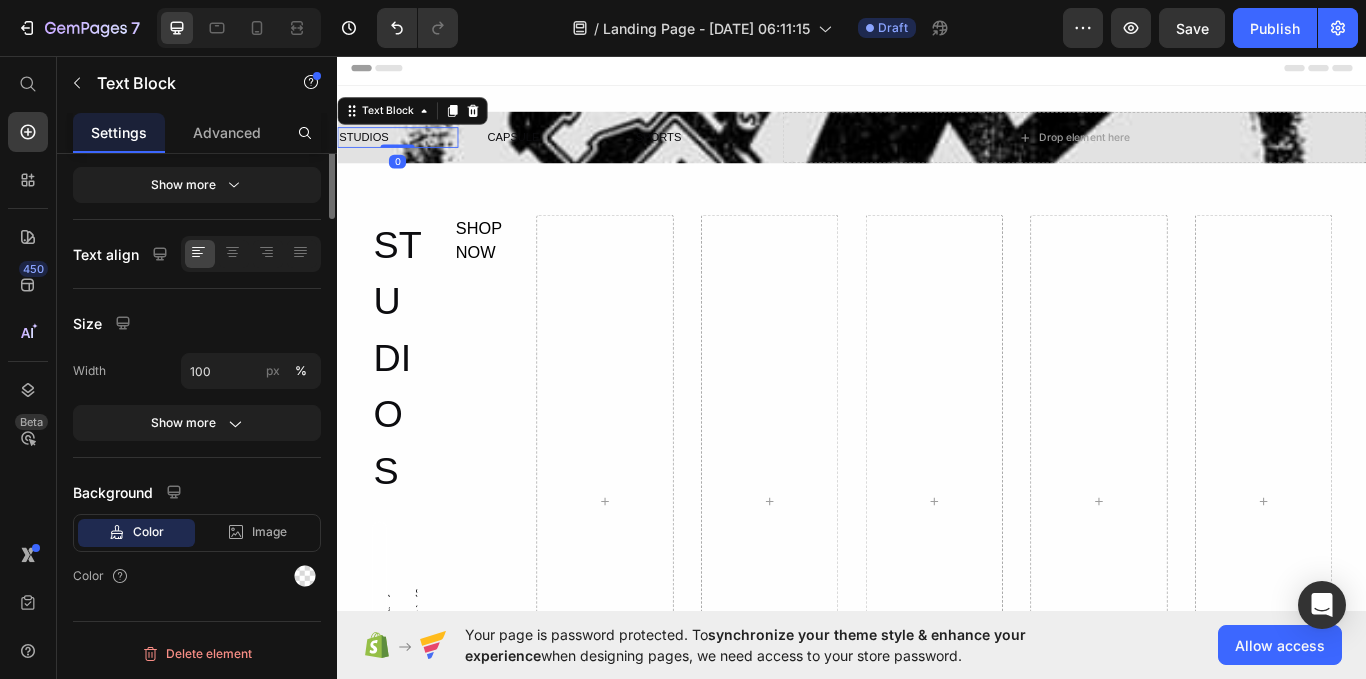 scroll, scrollTop: 0, scrollLeft: 0, axis: both 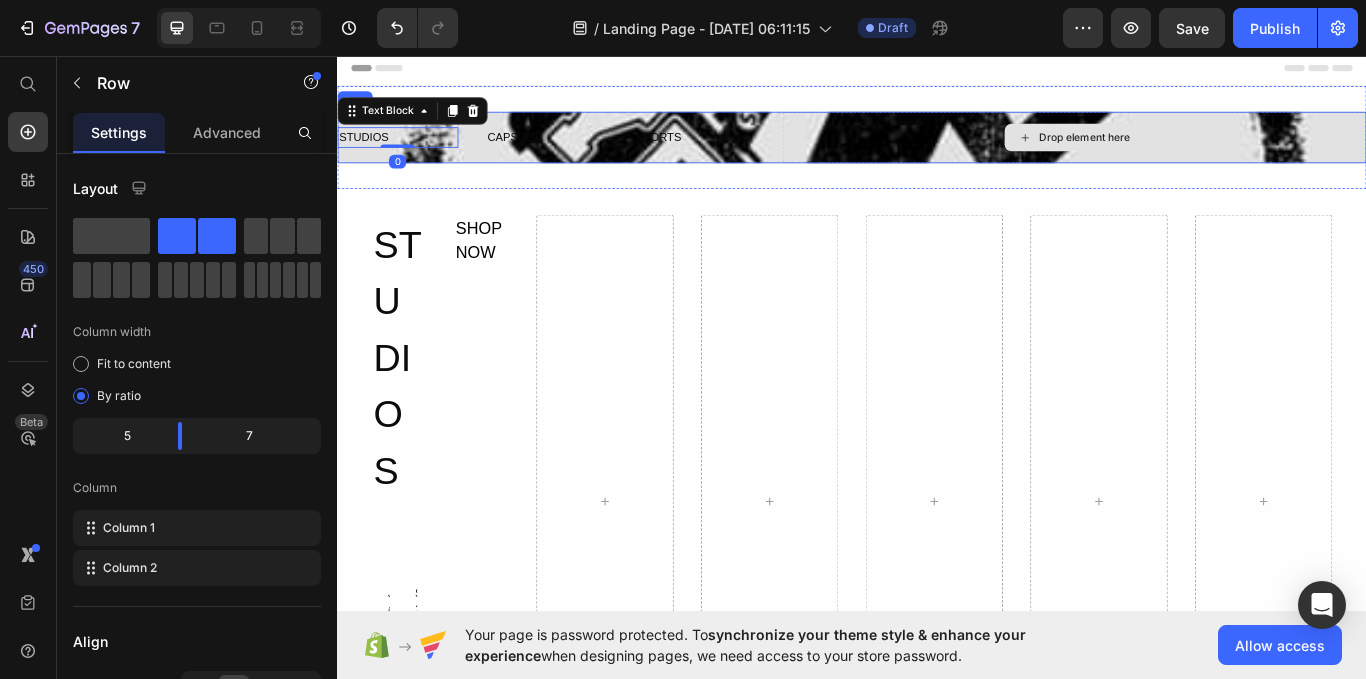 click on "Drop element here" at bounding box center [1196, 152] 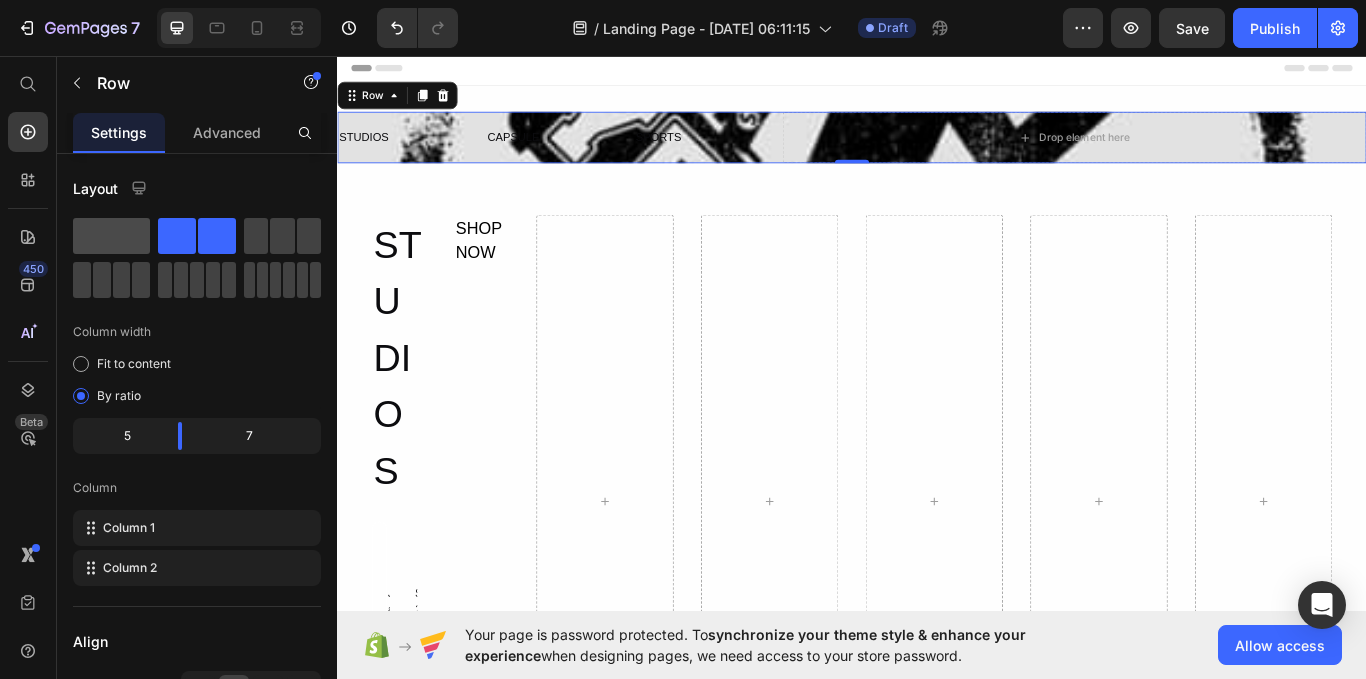 click 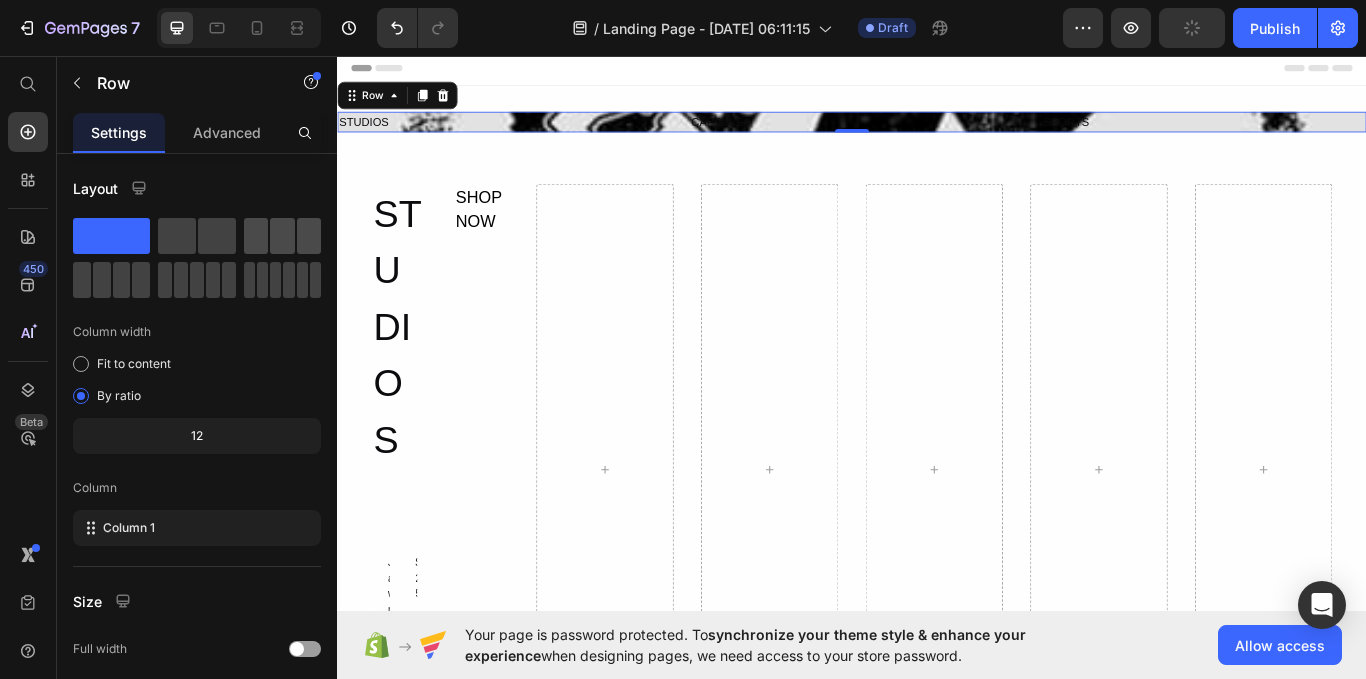 click 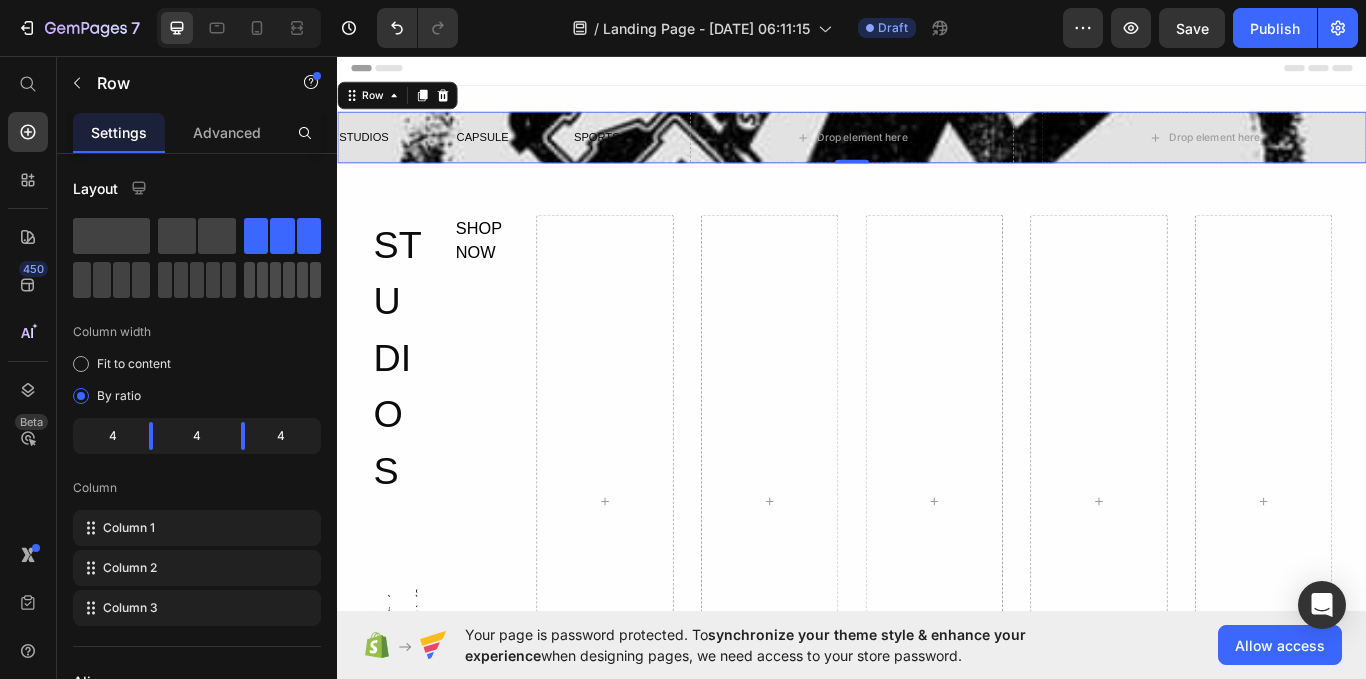 click 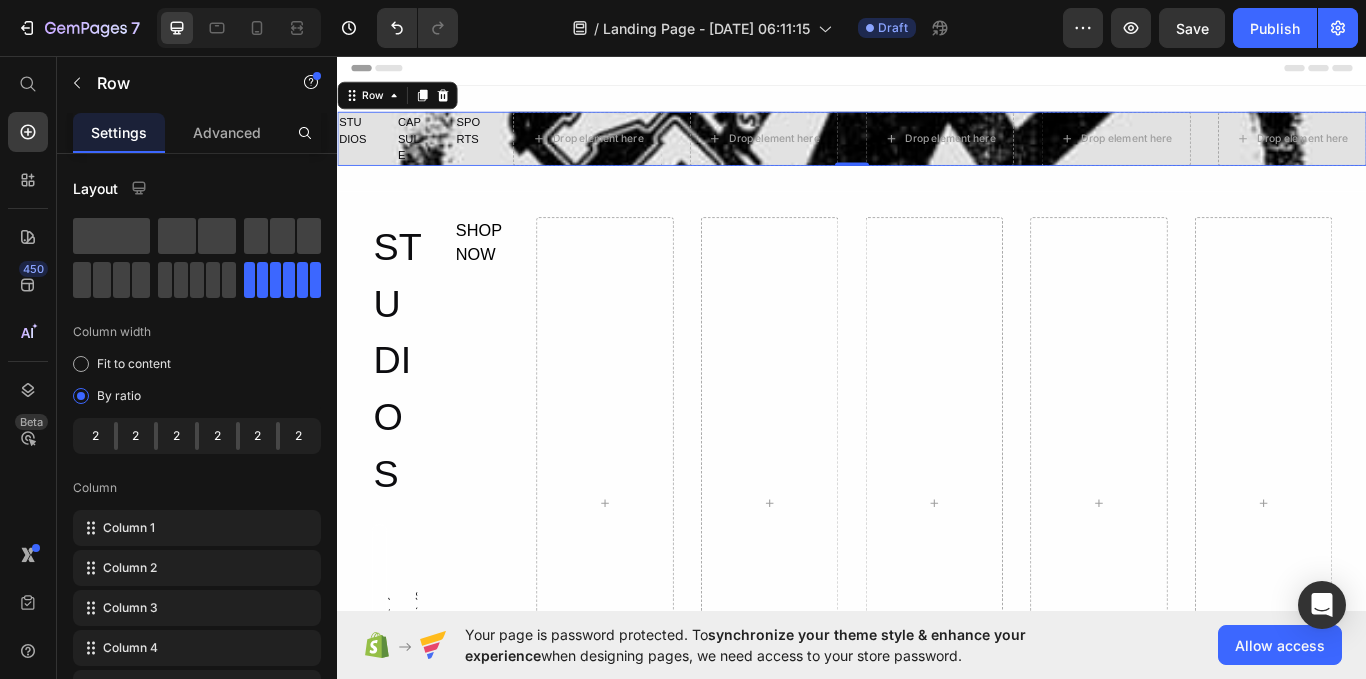 click 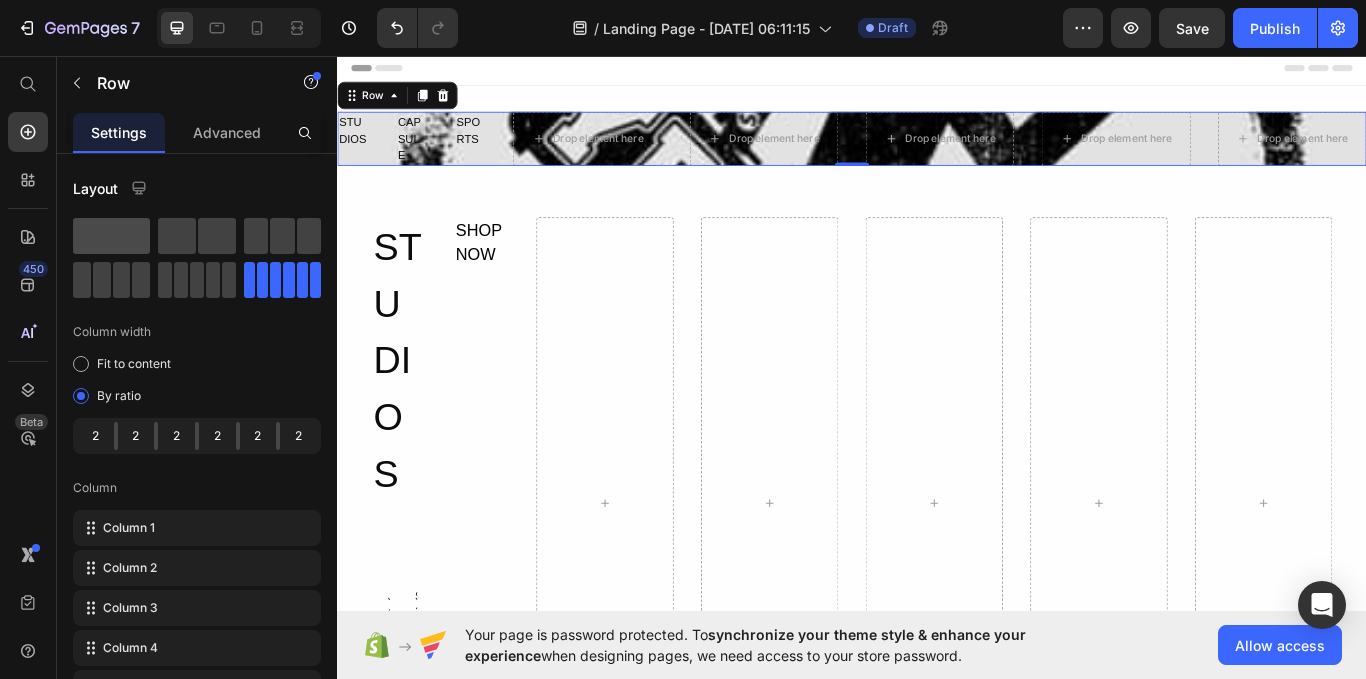 click 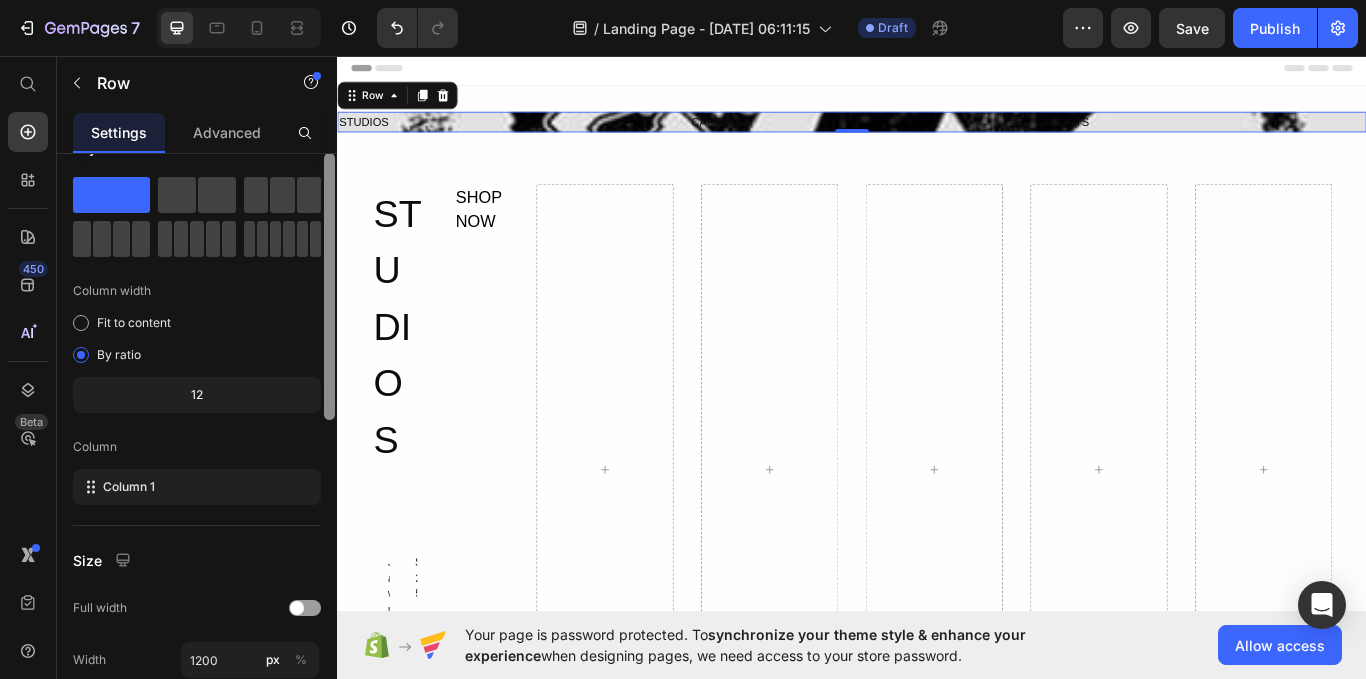 scroll, scrollTop: 76, scrollLeft: 0, axis: vertical 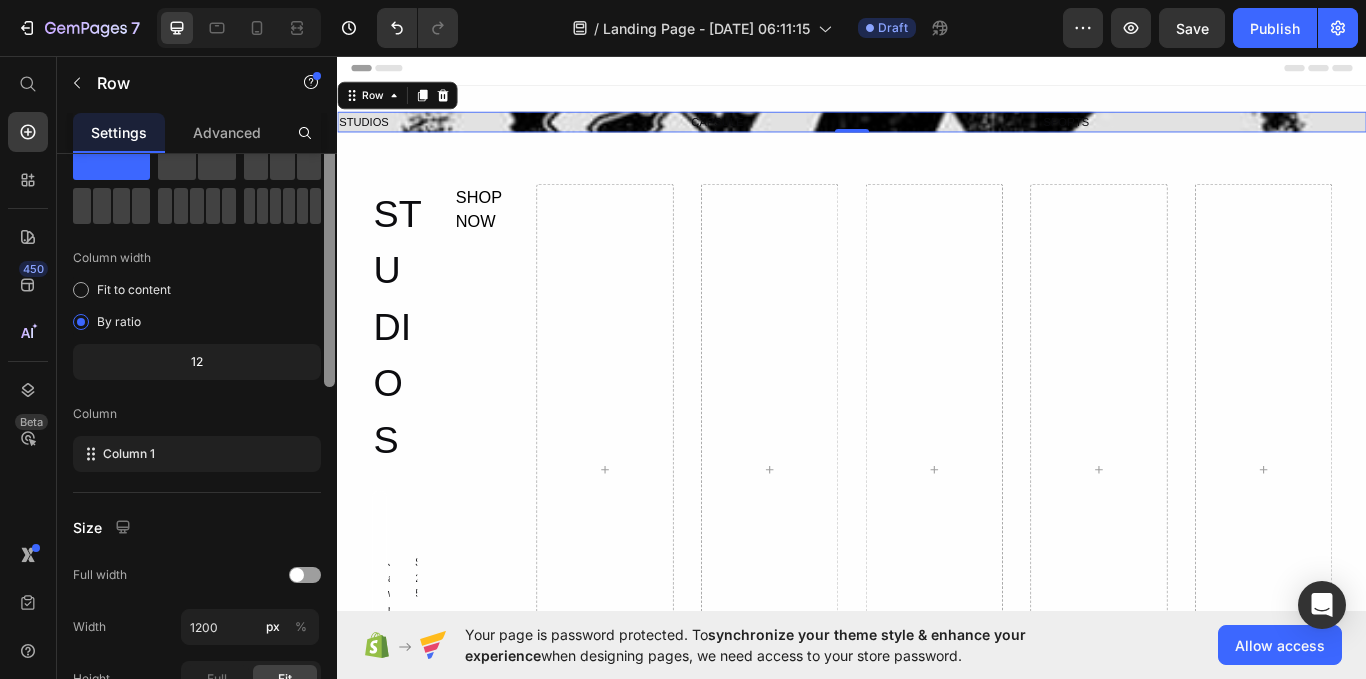drag, startPoint x: 328, startPoint y: 320, endPoint x: 323, endPoint y: 356, distance: 36.345562 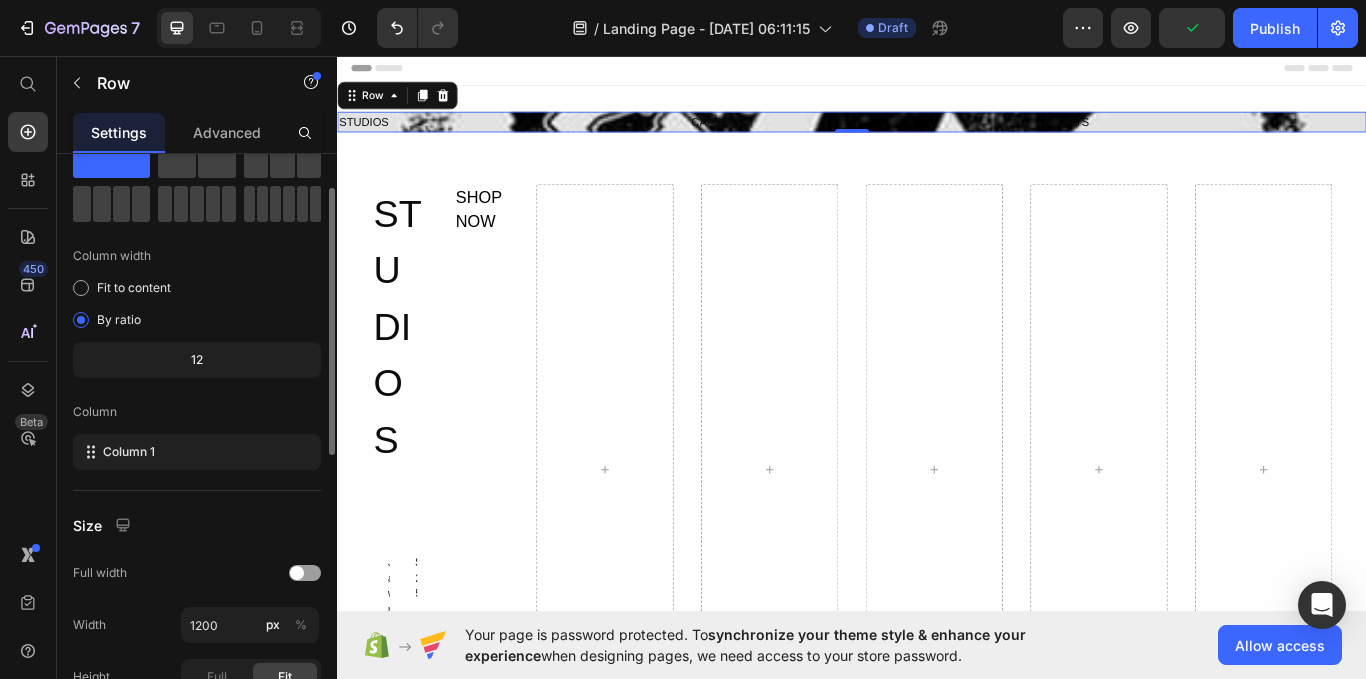 click on "12" 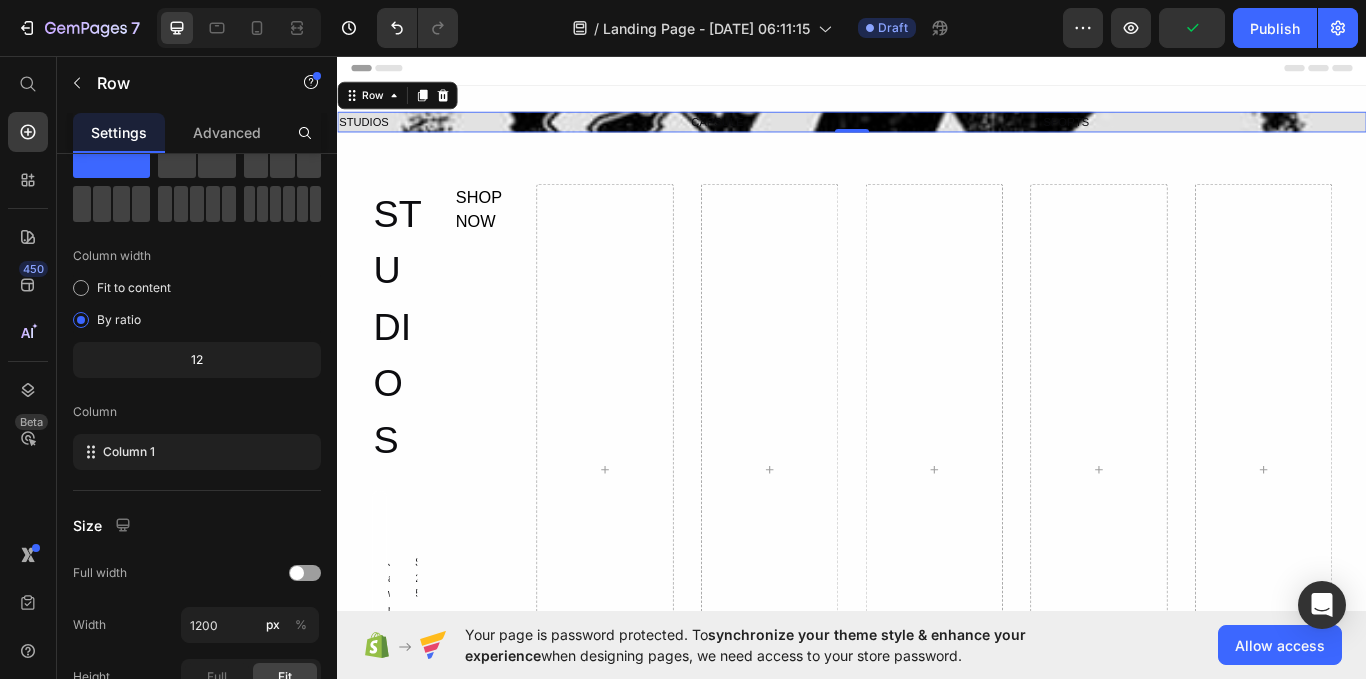 click on "12" 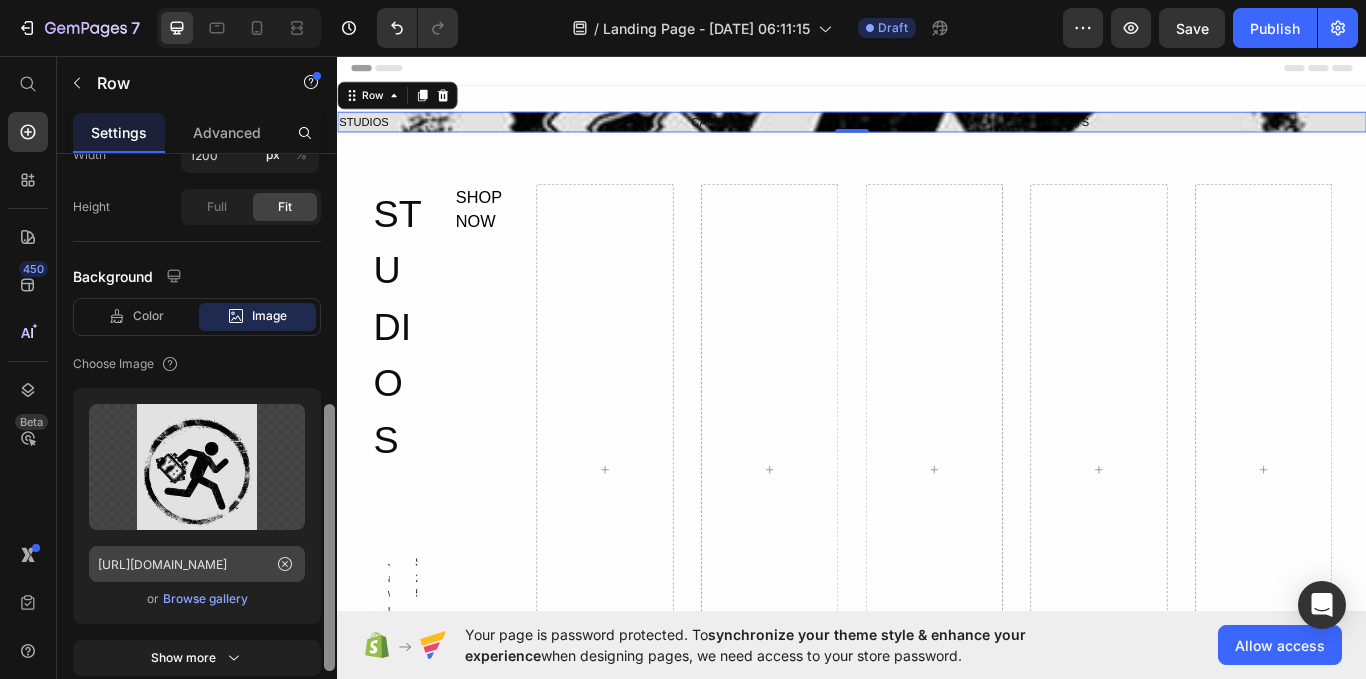 drag, startPoint x: 334, startPoint y: 346, endPoint x: 289, endPoint y: 557, distance: 215.74522 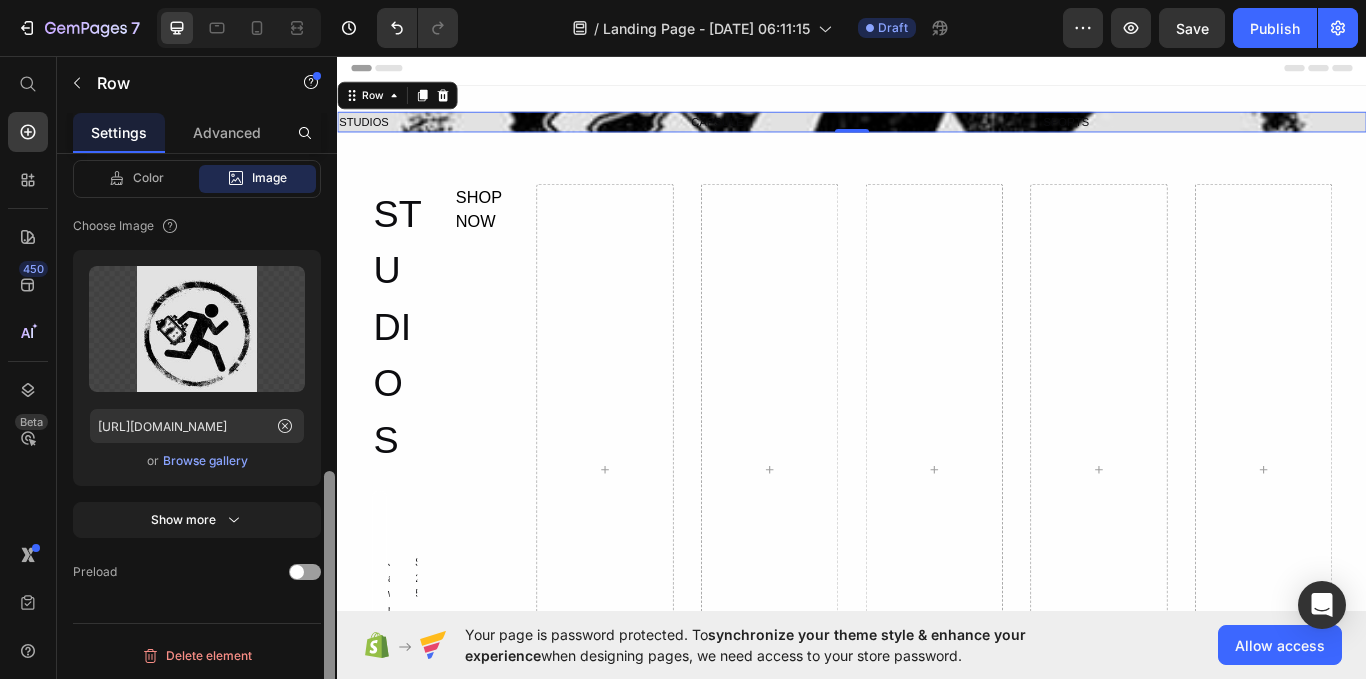 scroll, scrollTop: 686, scrollLeft: 0, axis: vertical 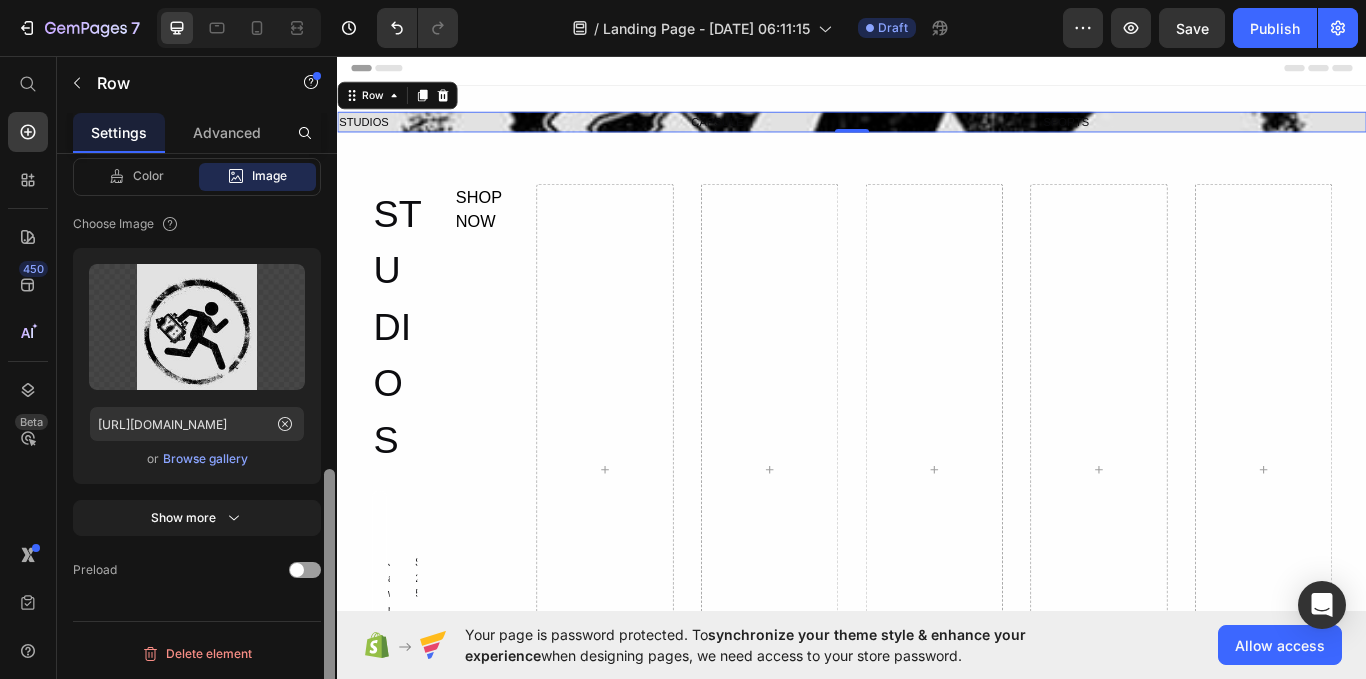 drag, startPoint x: 328, startPoint y: 538, endPoint x: 308, endPoint y: 624, distance: 88.29496 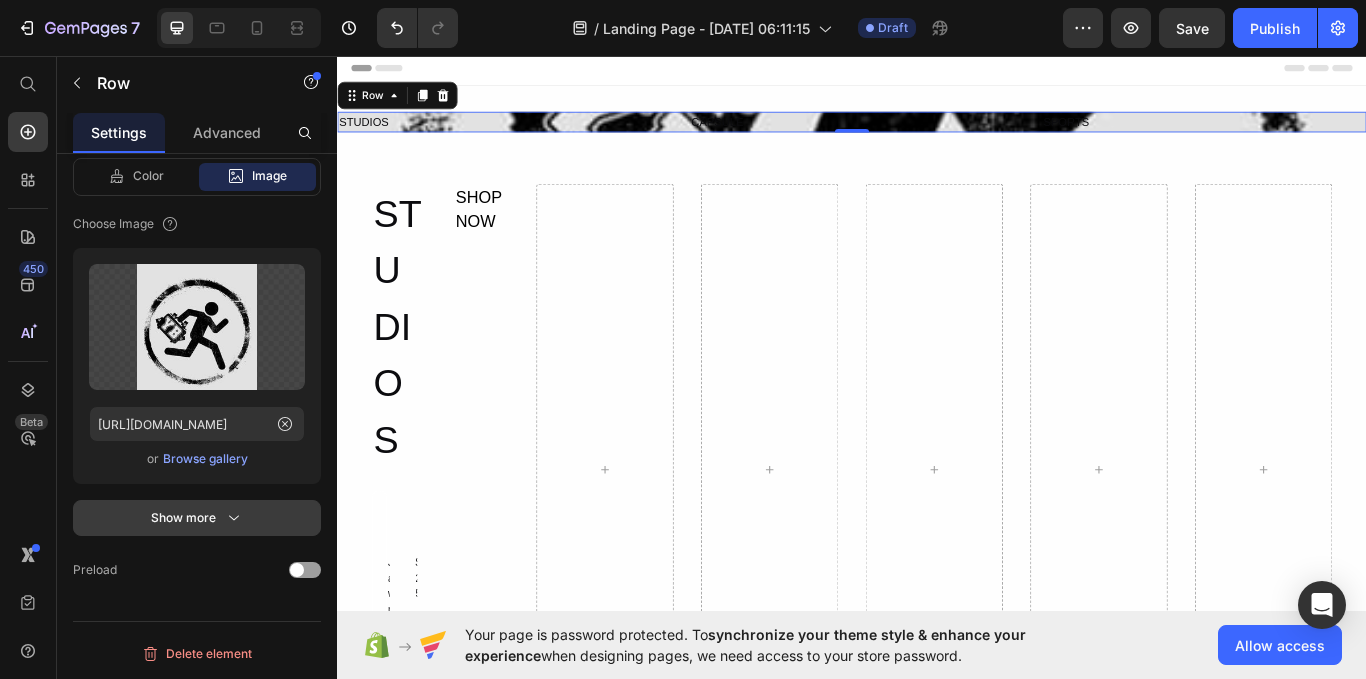 click on "Show more" at bounding box center (197, 518) 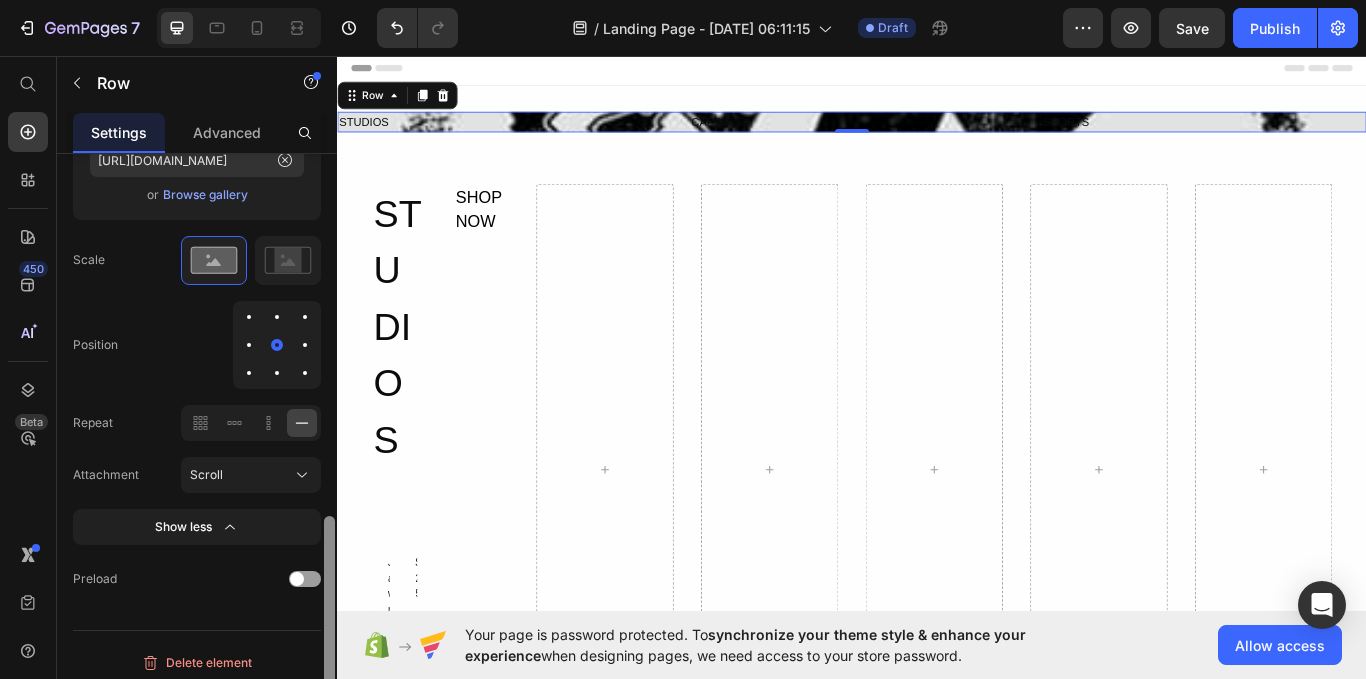 drag, startPoint x: 331, startPoint y: 523, endPoint x: 305, endPoint y: 645, distance: 124.73973 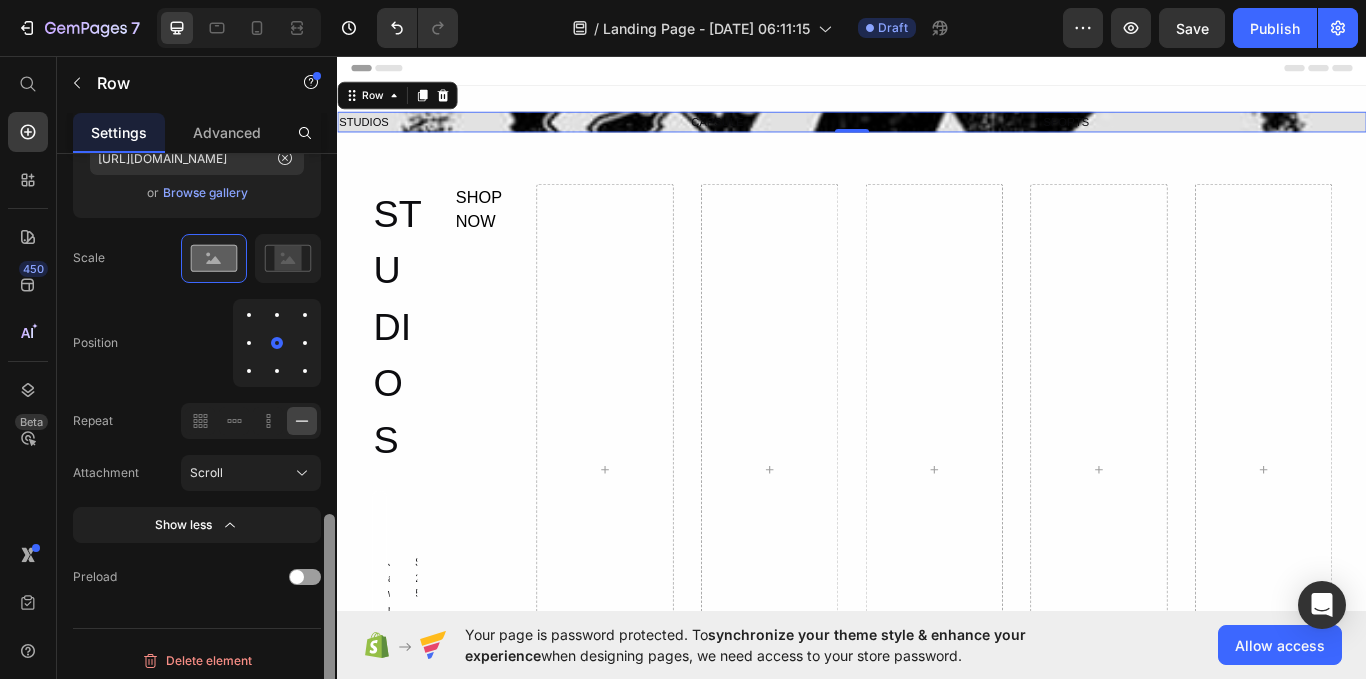 click on "Delete element" at bounding box center [197, 661] 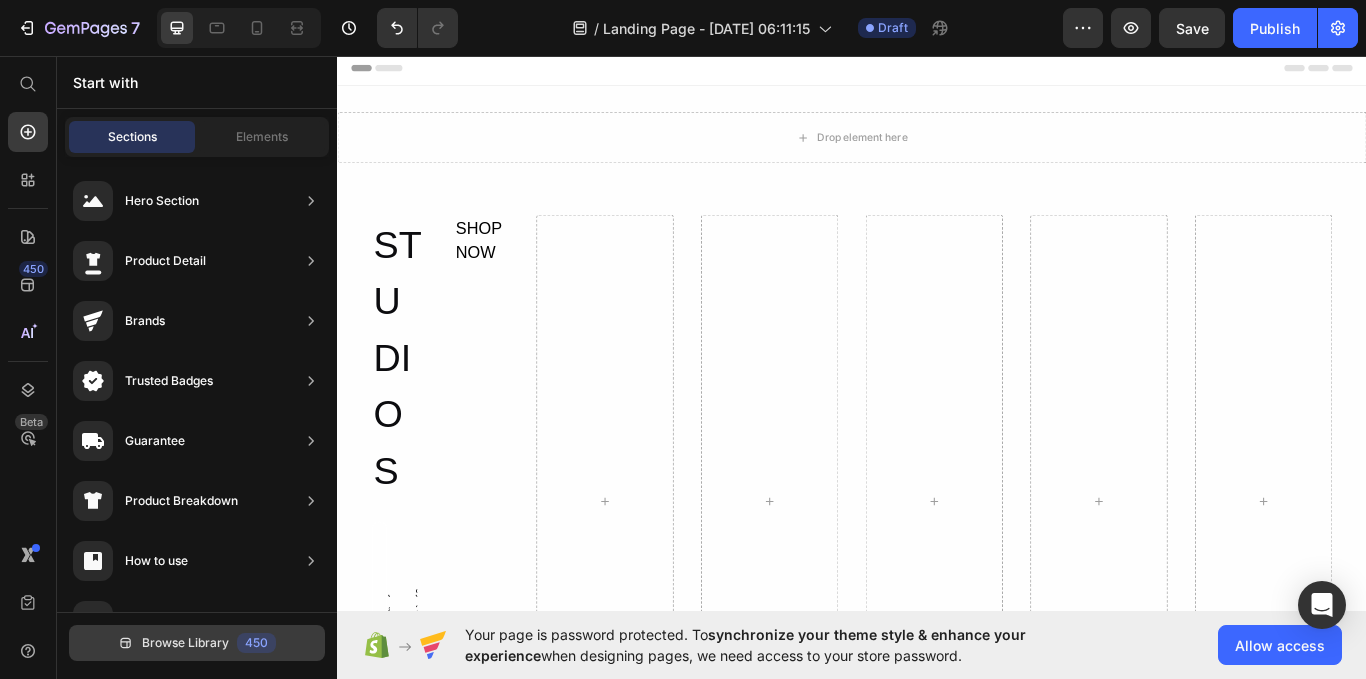 click on "Browse Library 450" at bounding box center [197, 643] 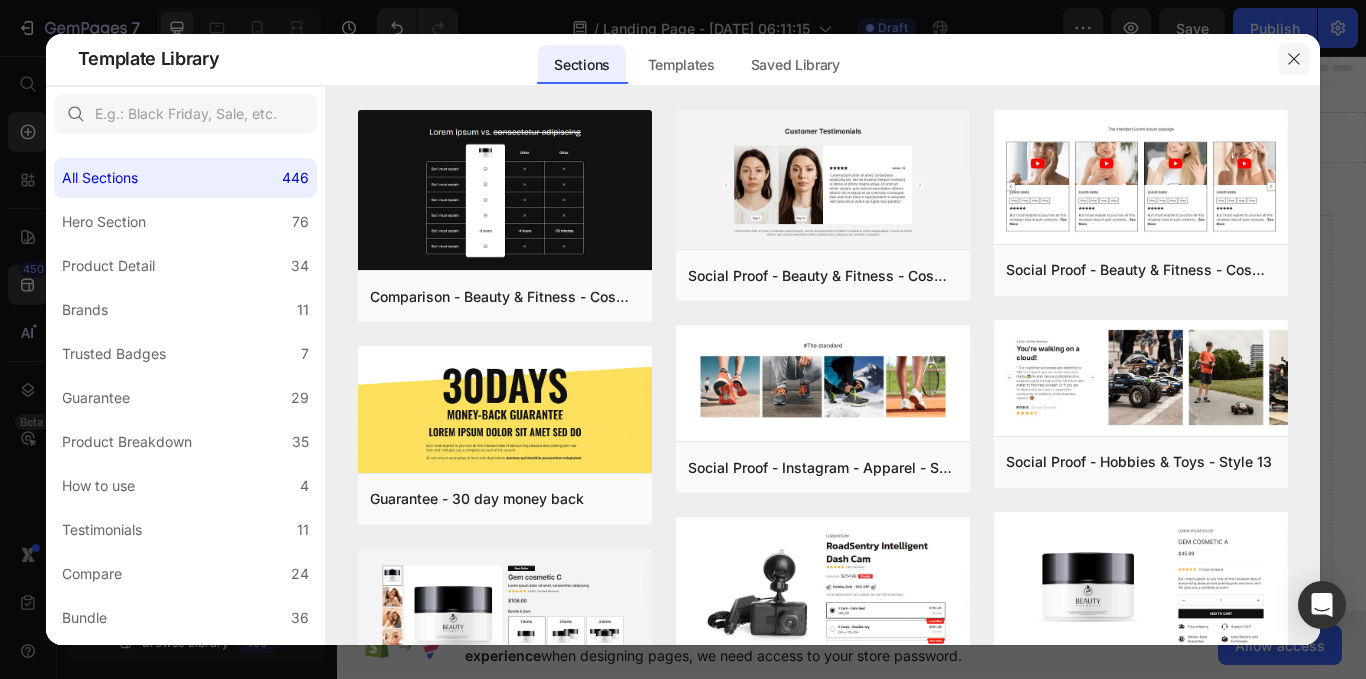 click 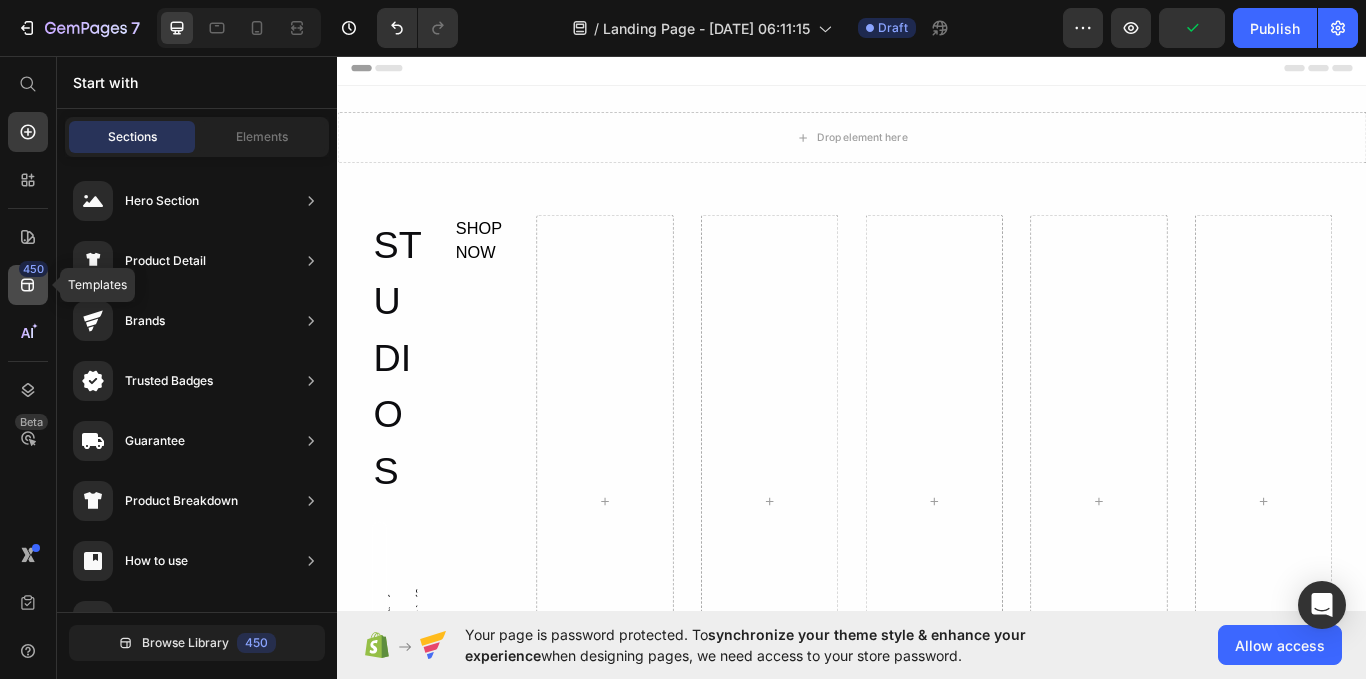 click 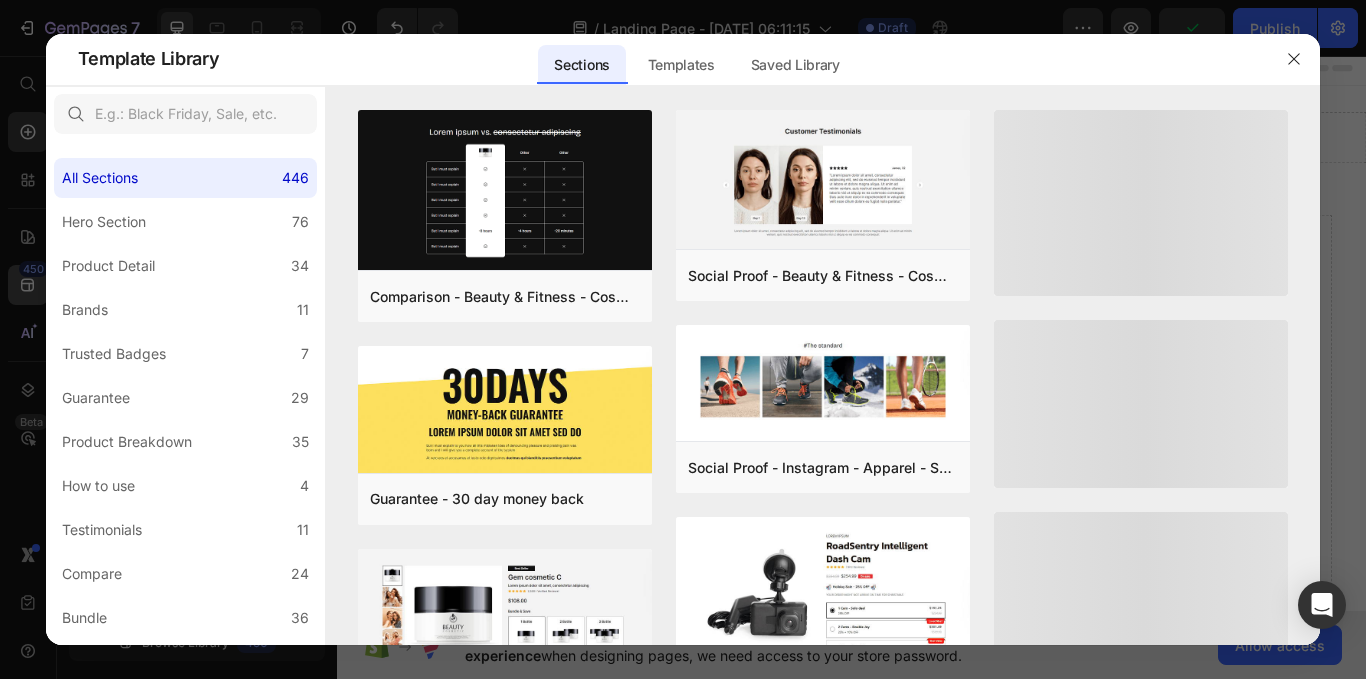 click at bounding box center [683, 339] 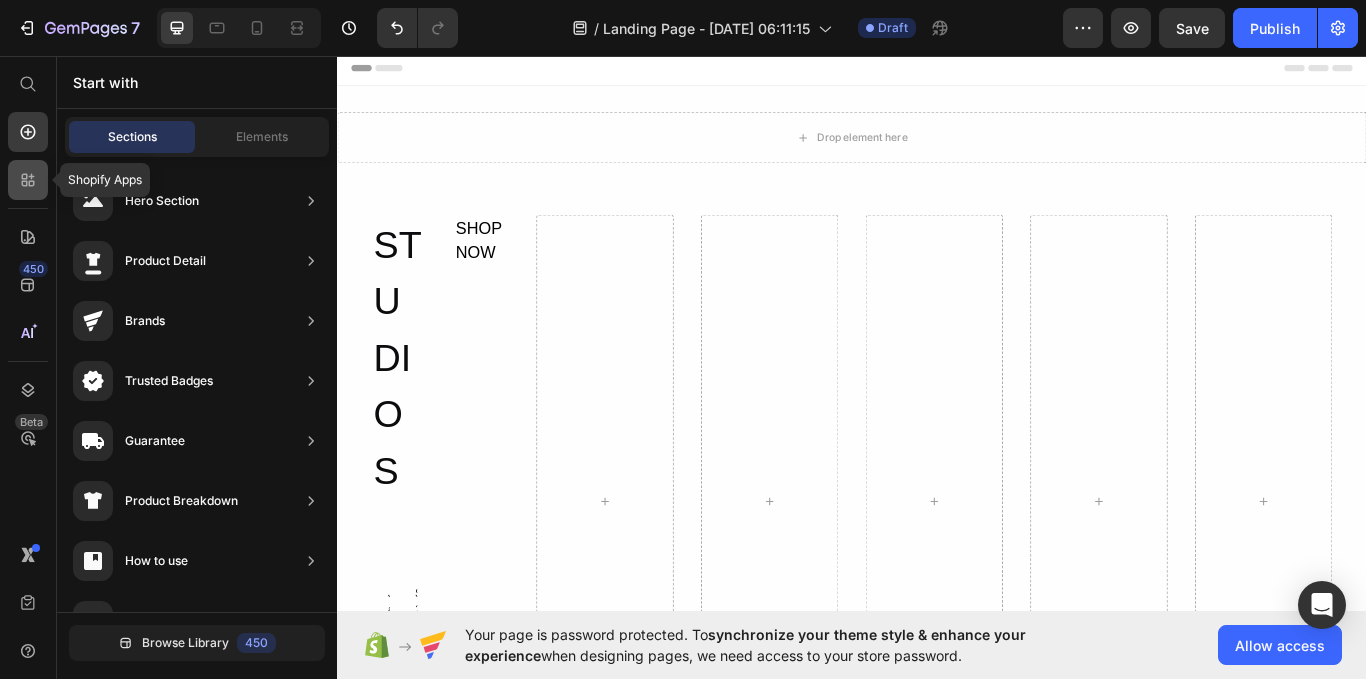 click 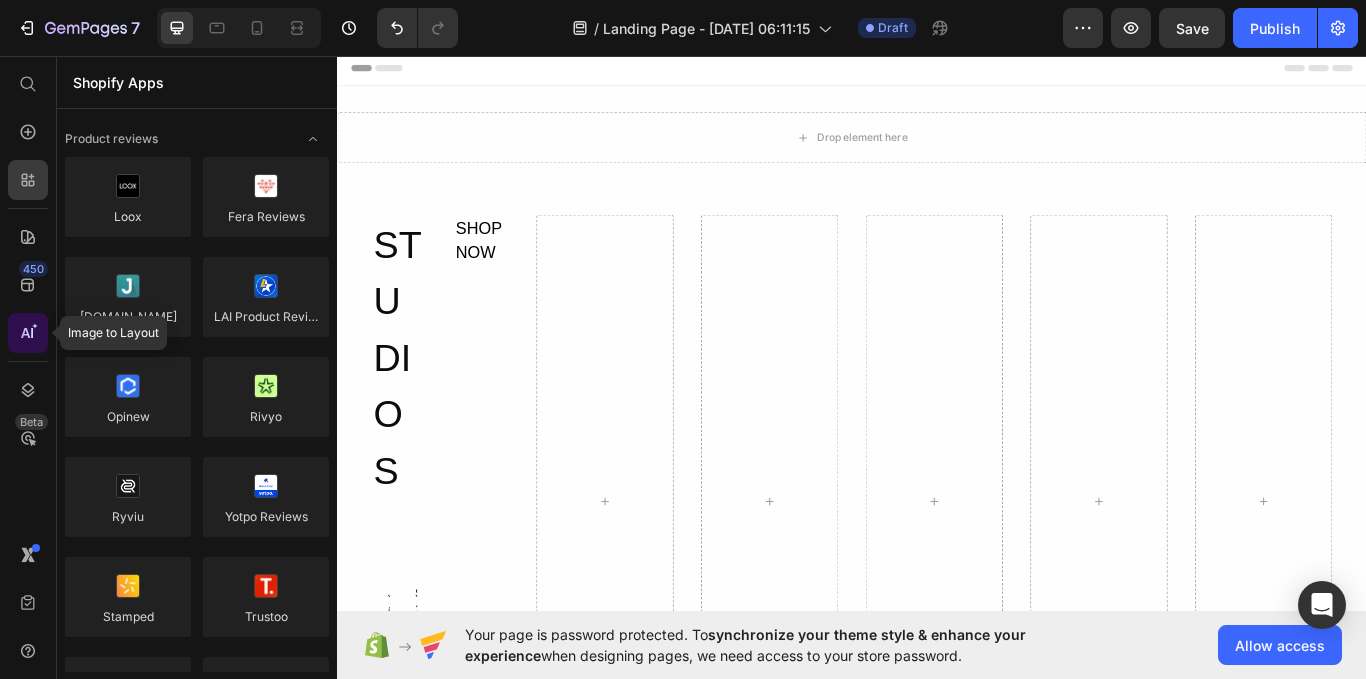 click 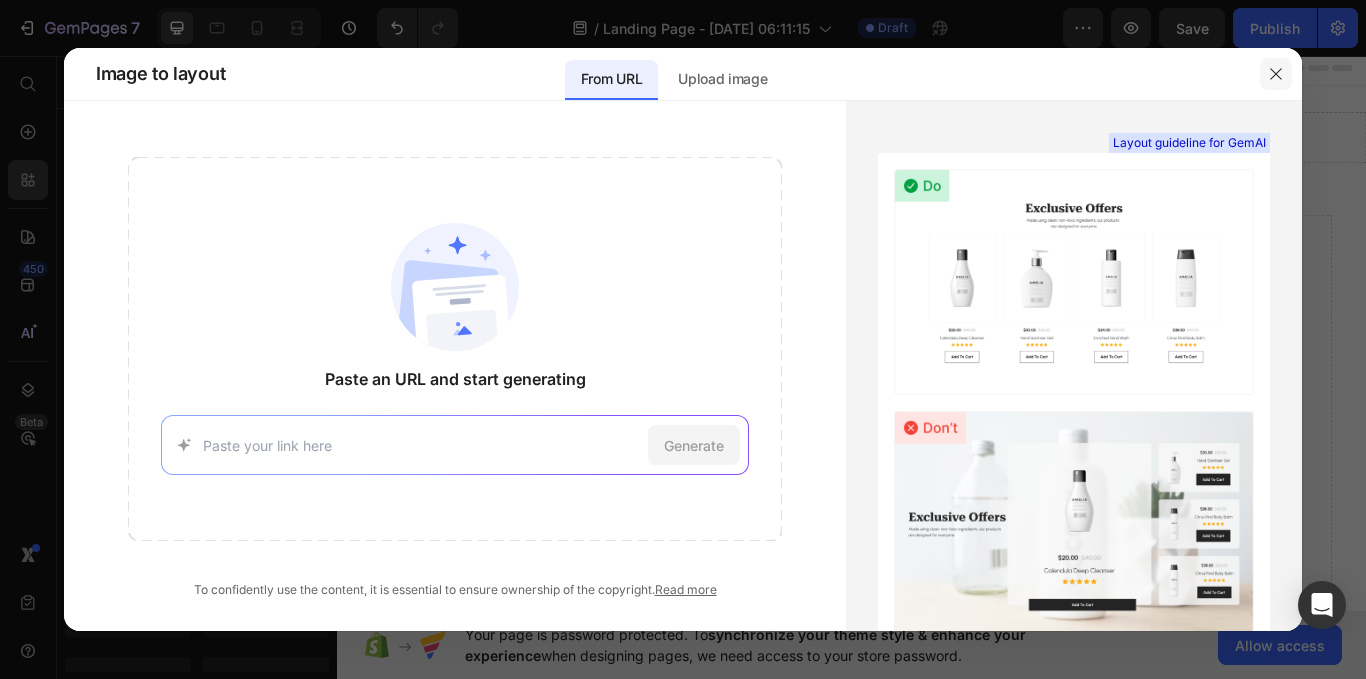 click at bounding box center [1276, 74] 